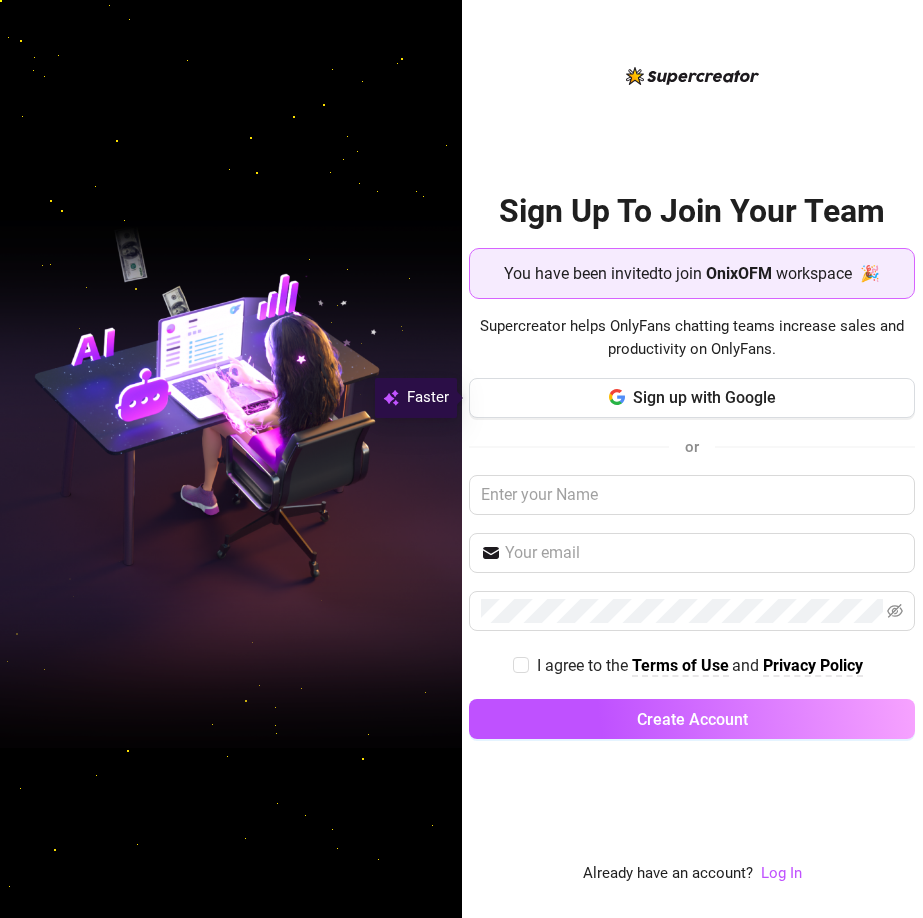scroll, scrollTop: 0, scrollLeft: 0, axis: both 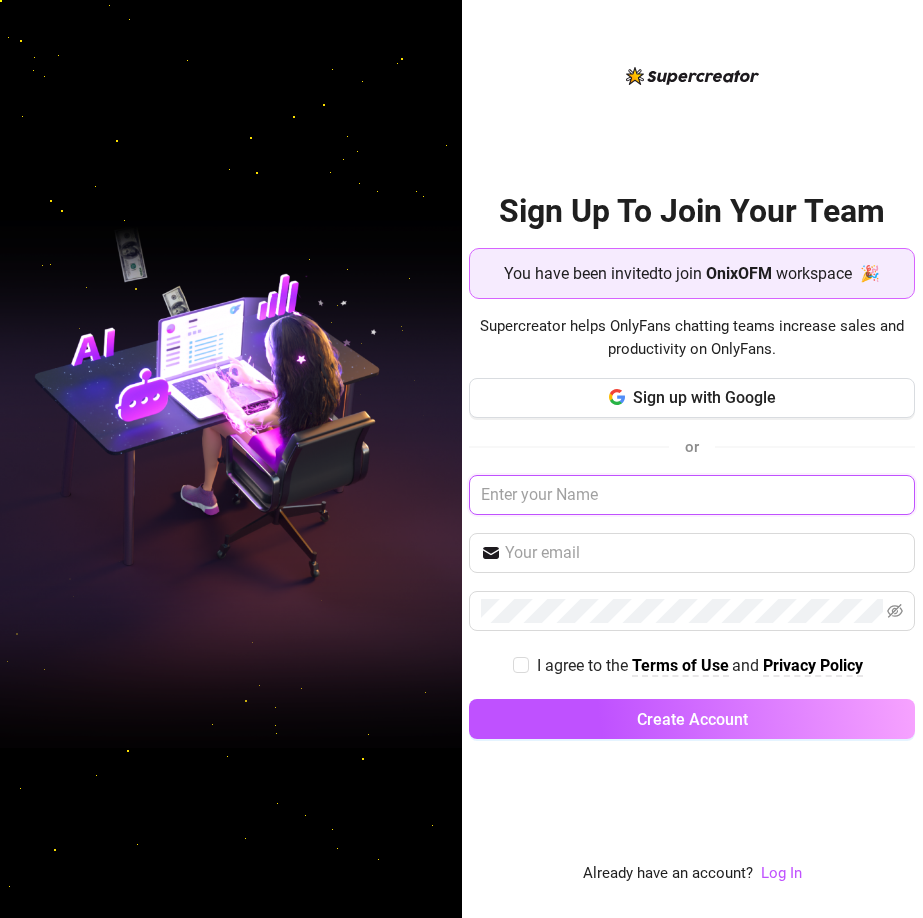 click at bounding box center (692, 495) 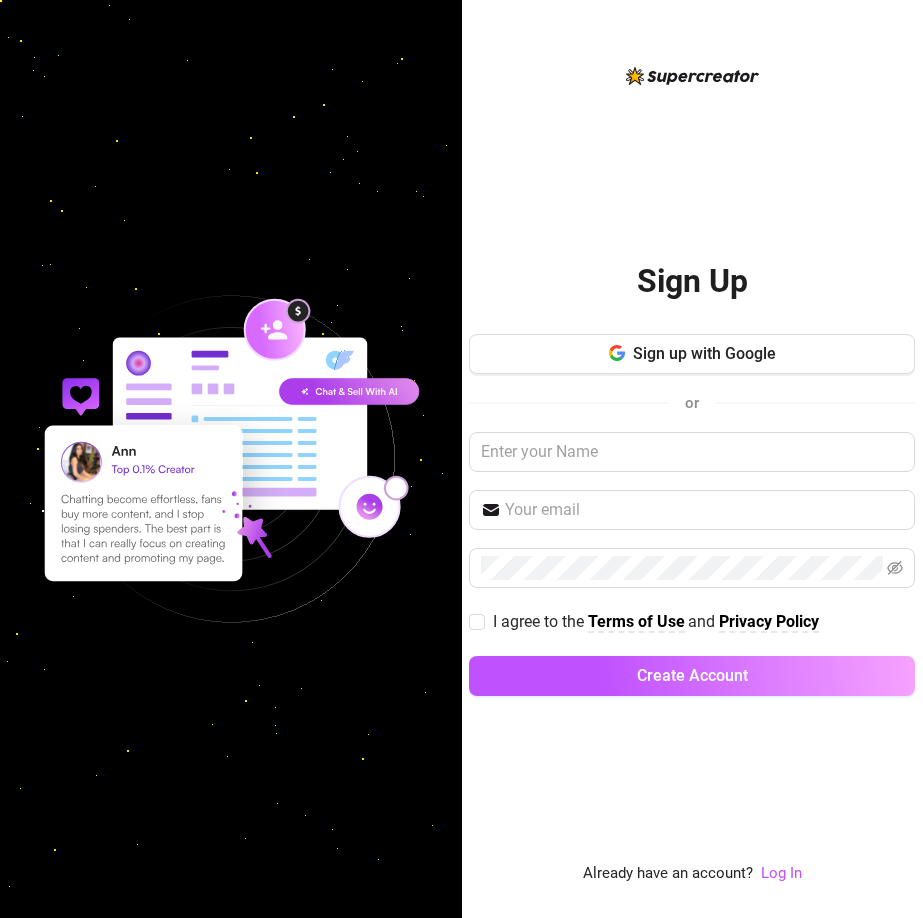 scroll, scrollTop: 0, scrollLeft: 0, axis: both 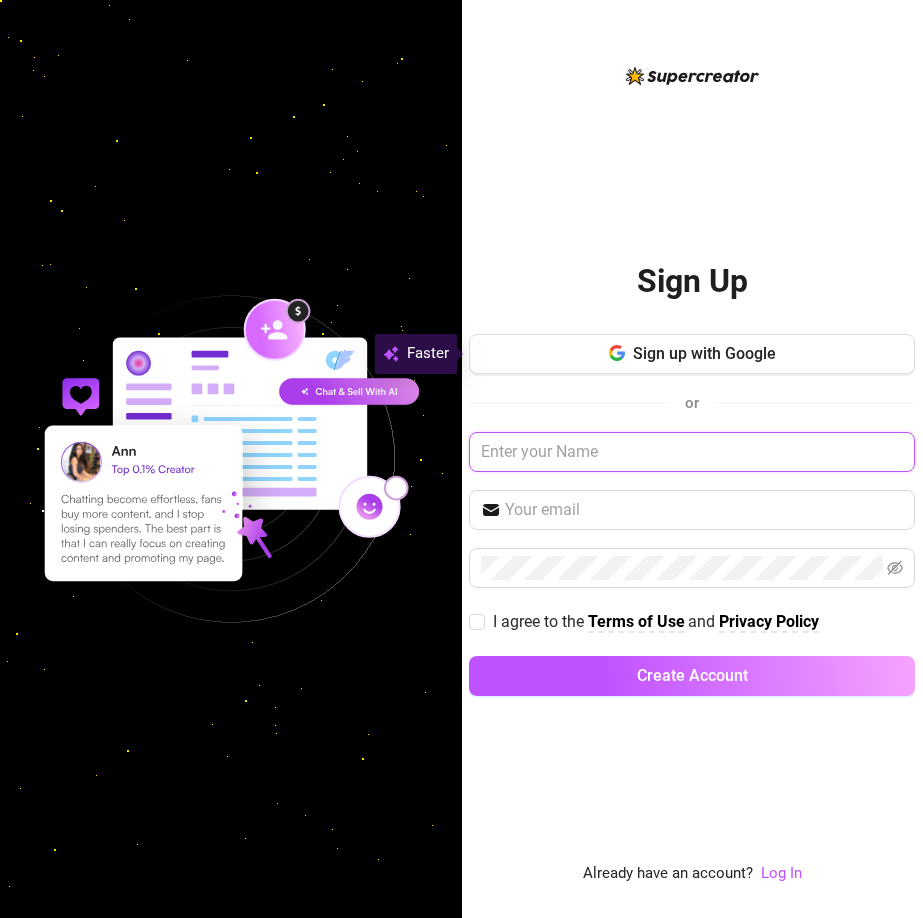click at bounding box center (692, 452) 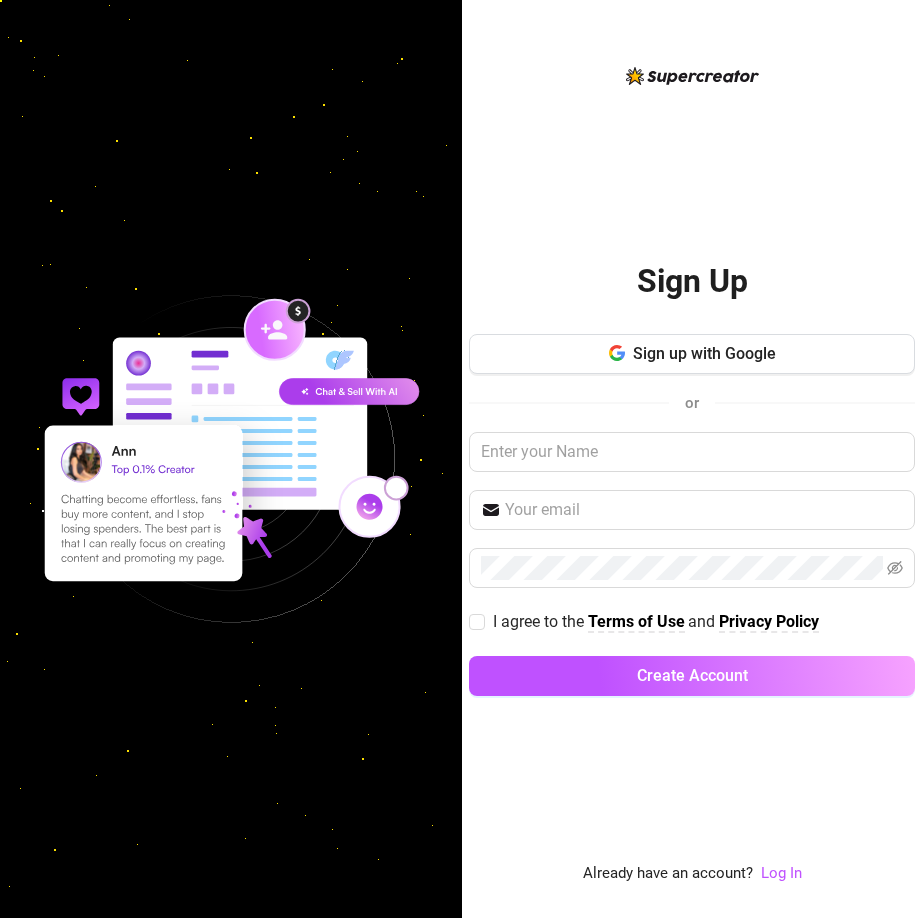 scroll, scrollTop: 0, scrollLeft: 0, axis: both 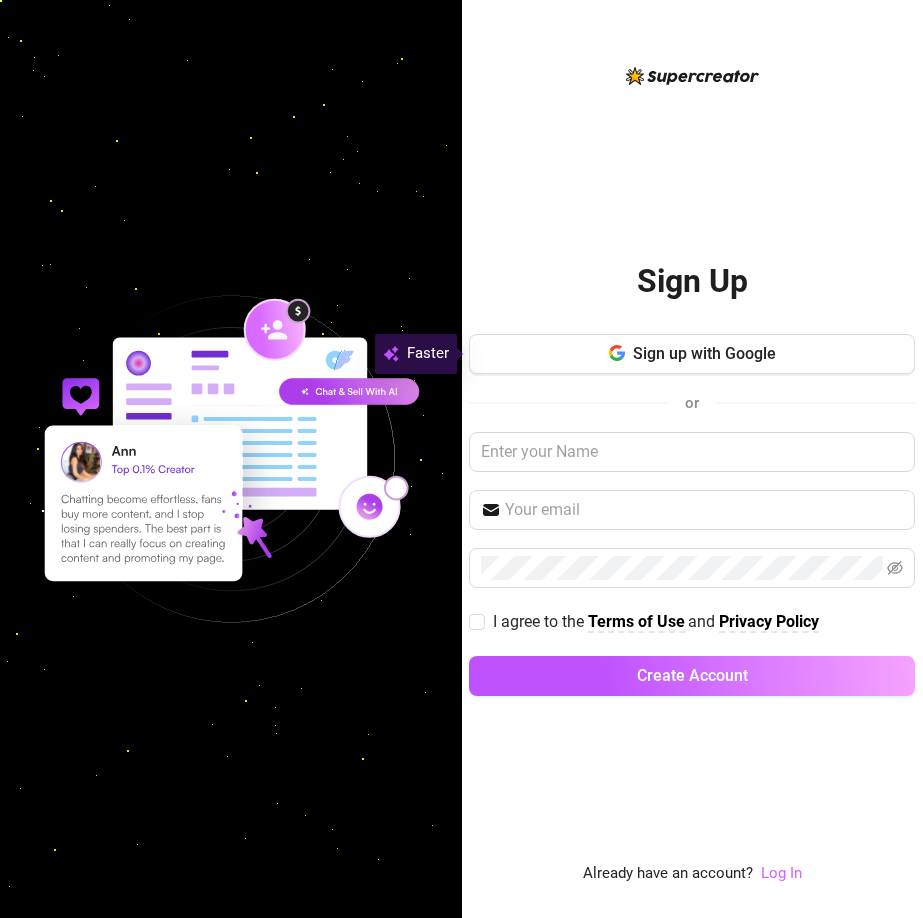 click on "Log In" at bounding box center (781, 873) 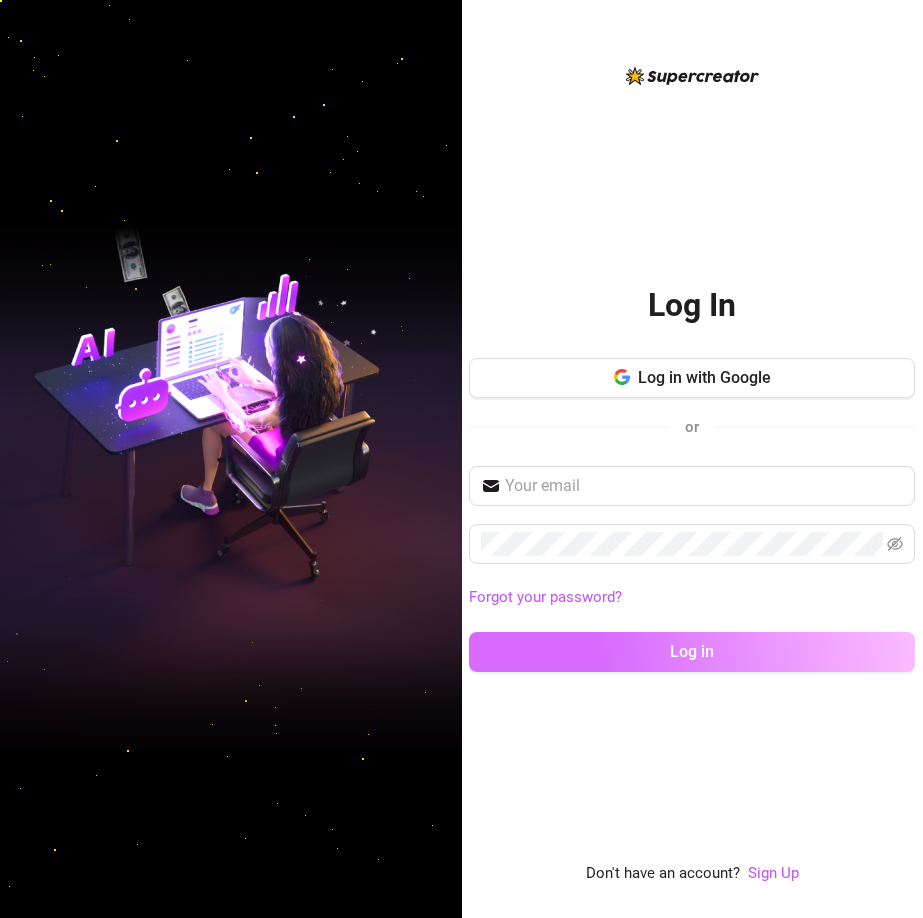 drag, startPoint x: 699, startPoint y: 660, endPoint x: 685, endPoint y: 633, distance: 30.413813 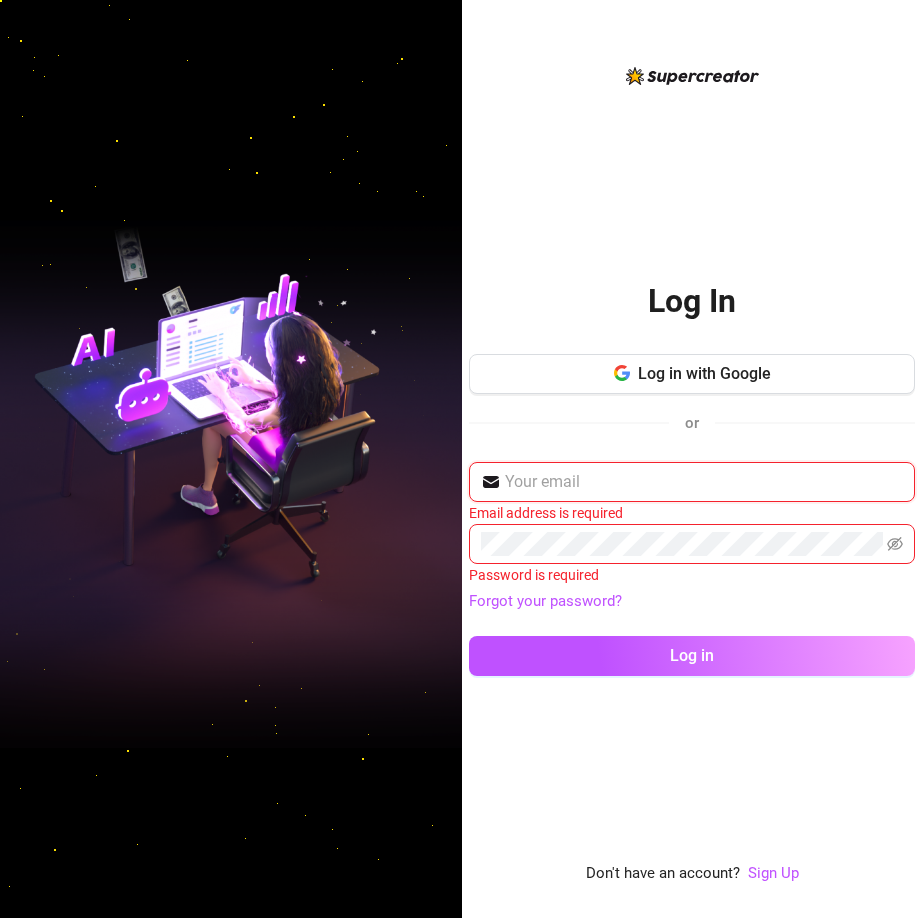 click at bounding box center (704, 482) 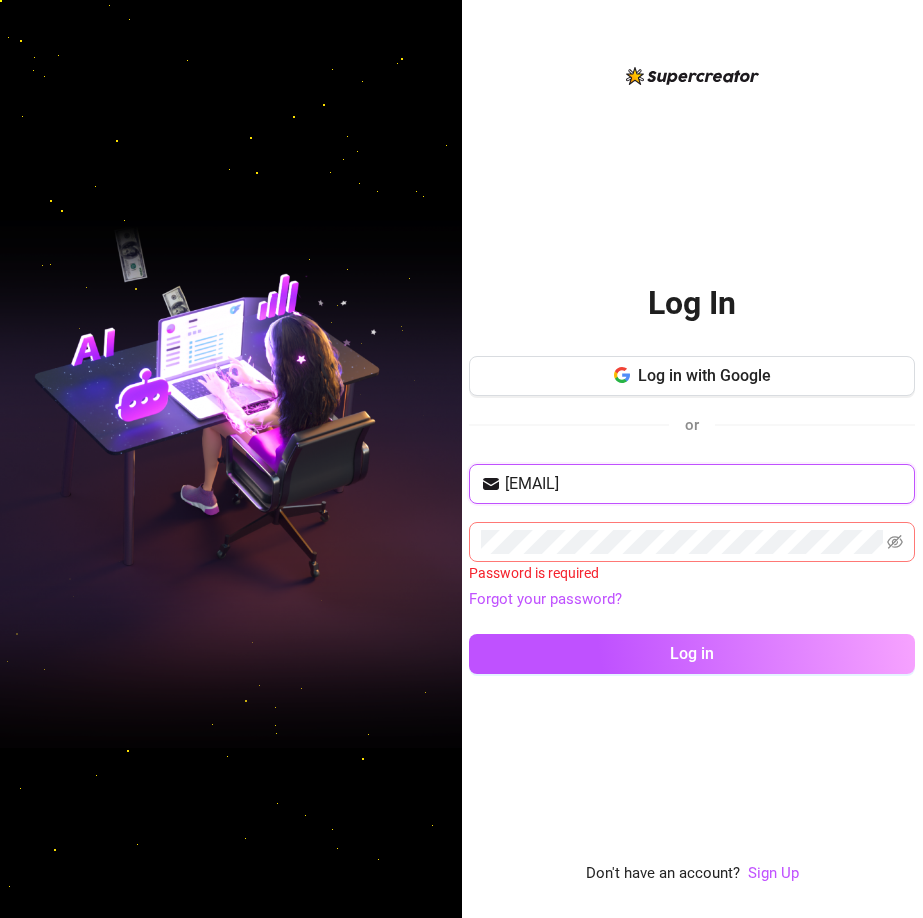 type on "[EMAIL]" 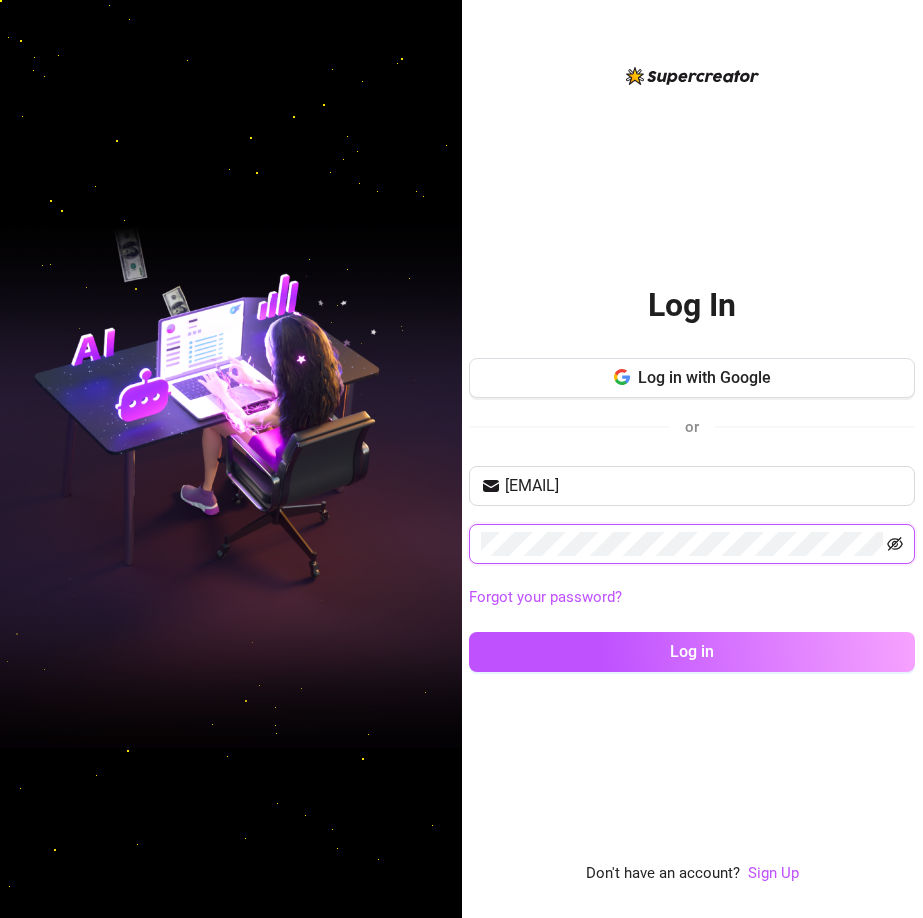 click at bounding box center [692, 544] 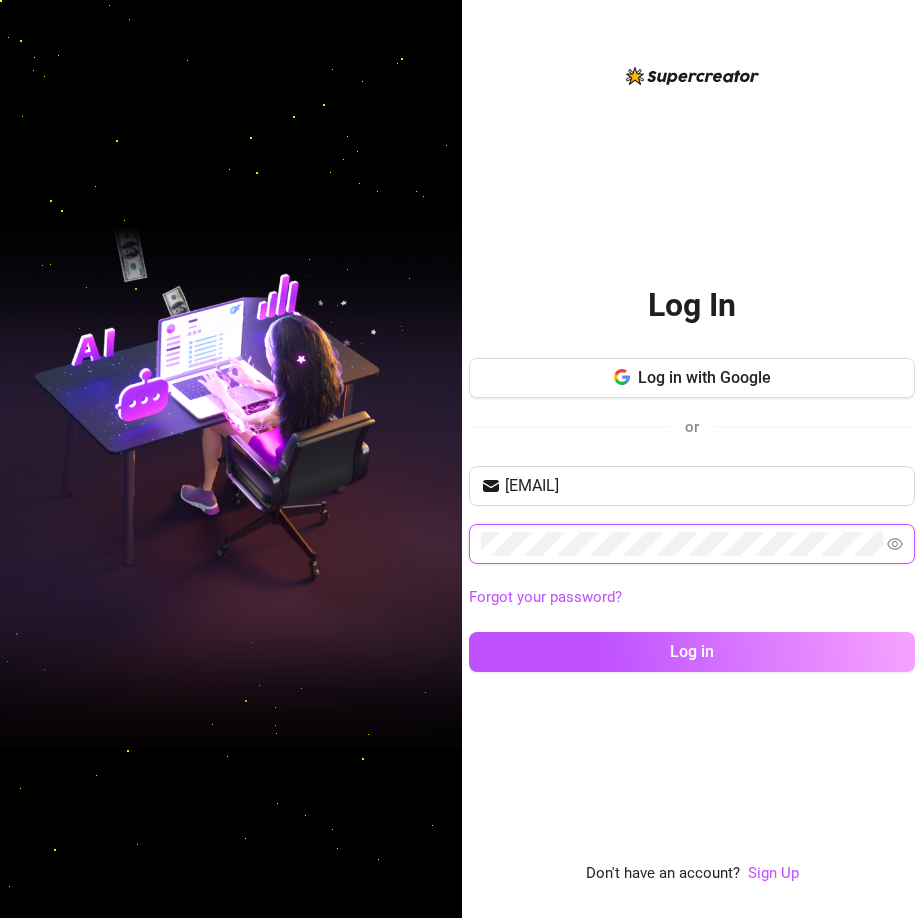 click 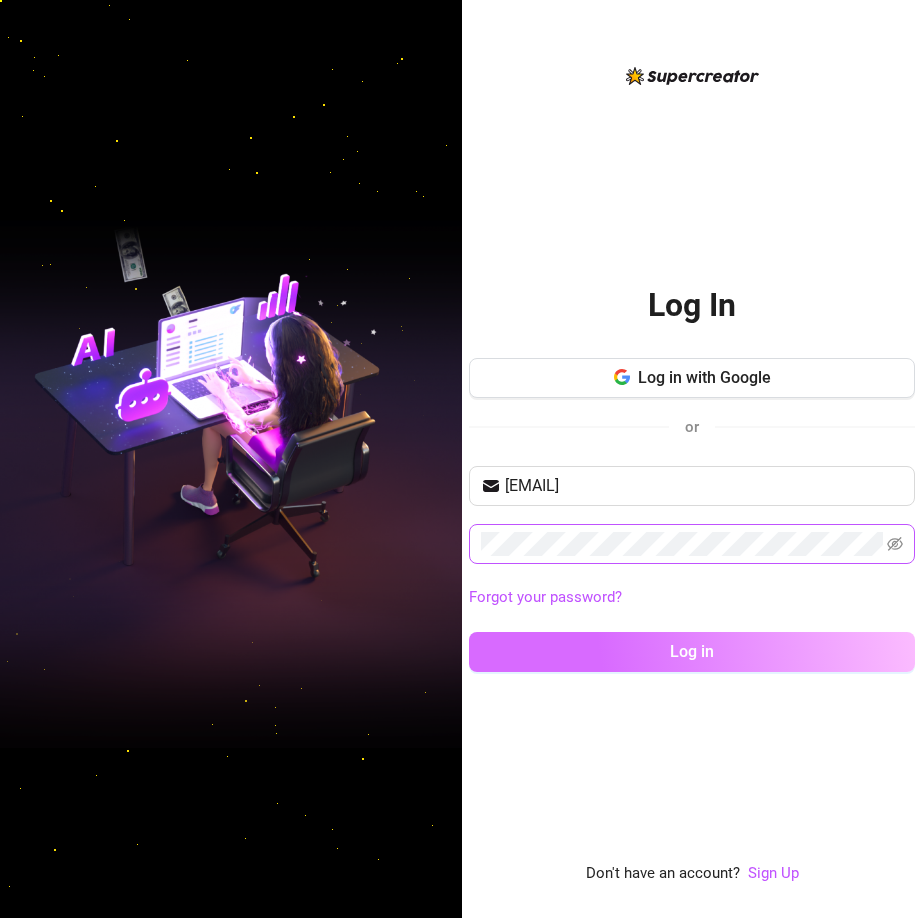 click on "Log in" at bounding box center [692, 652] 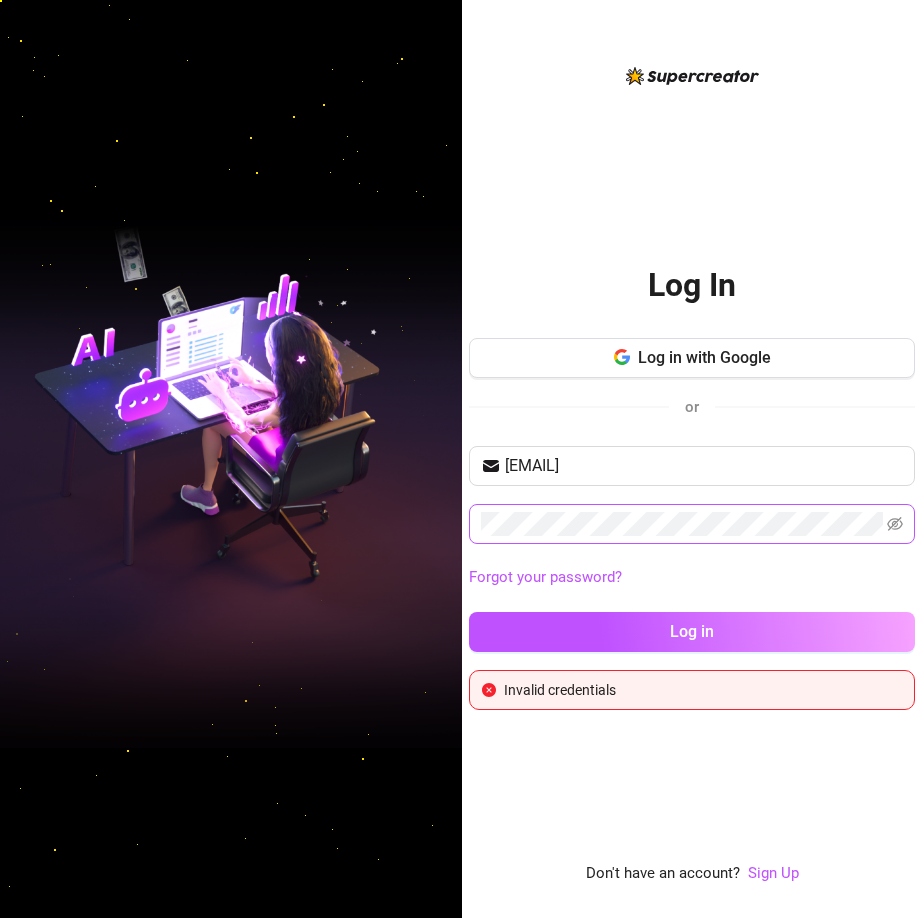 click at bounding box center (692, 524) 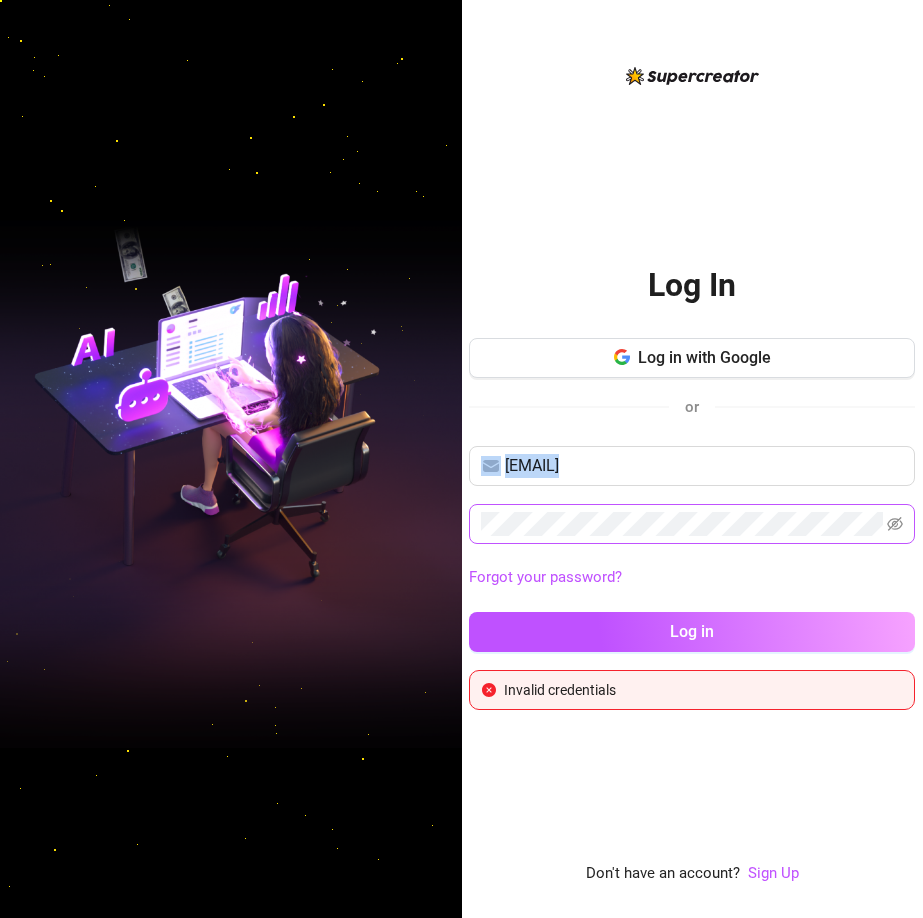 click at bounding box center (692, 524) 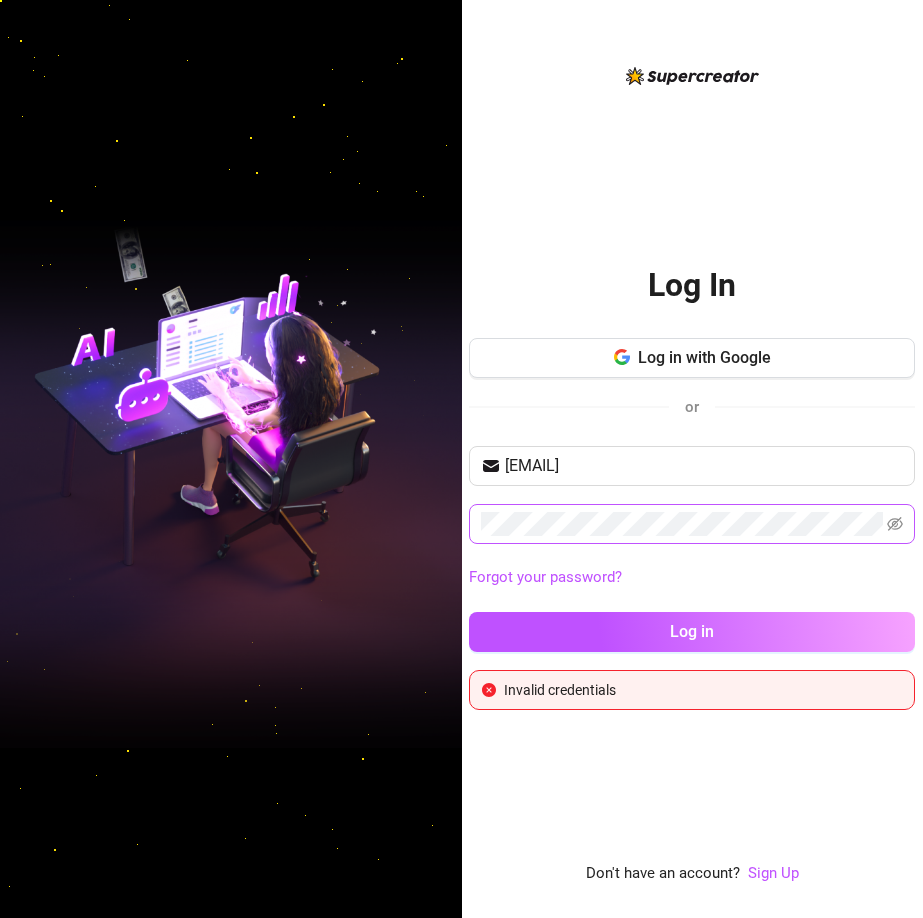 click at bounding box center (692, 524) 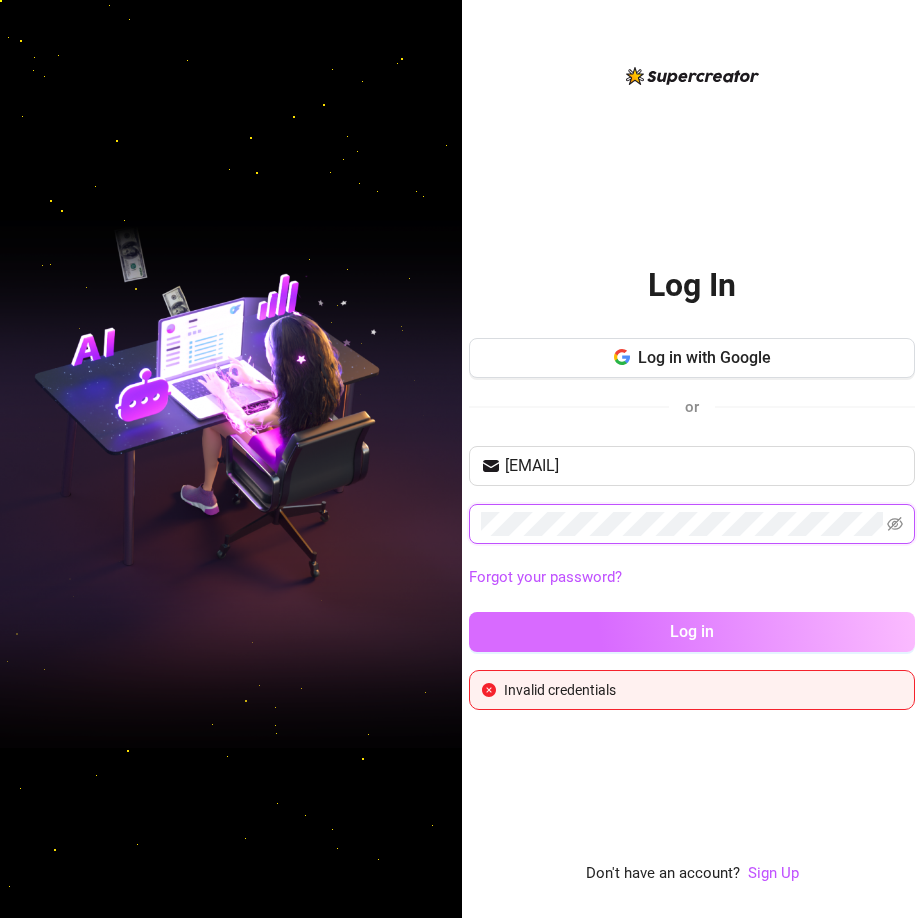 click on "Log in" at bounding box center [692, 632] 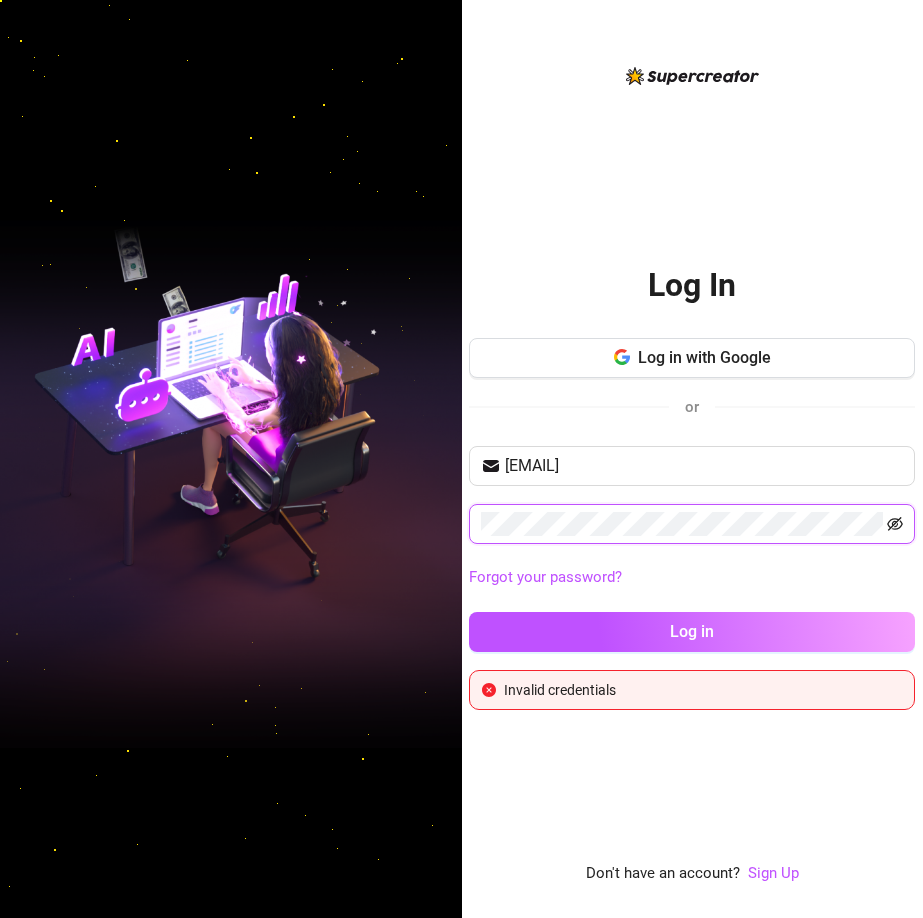 click 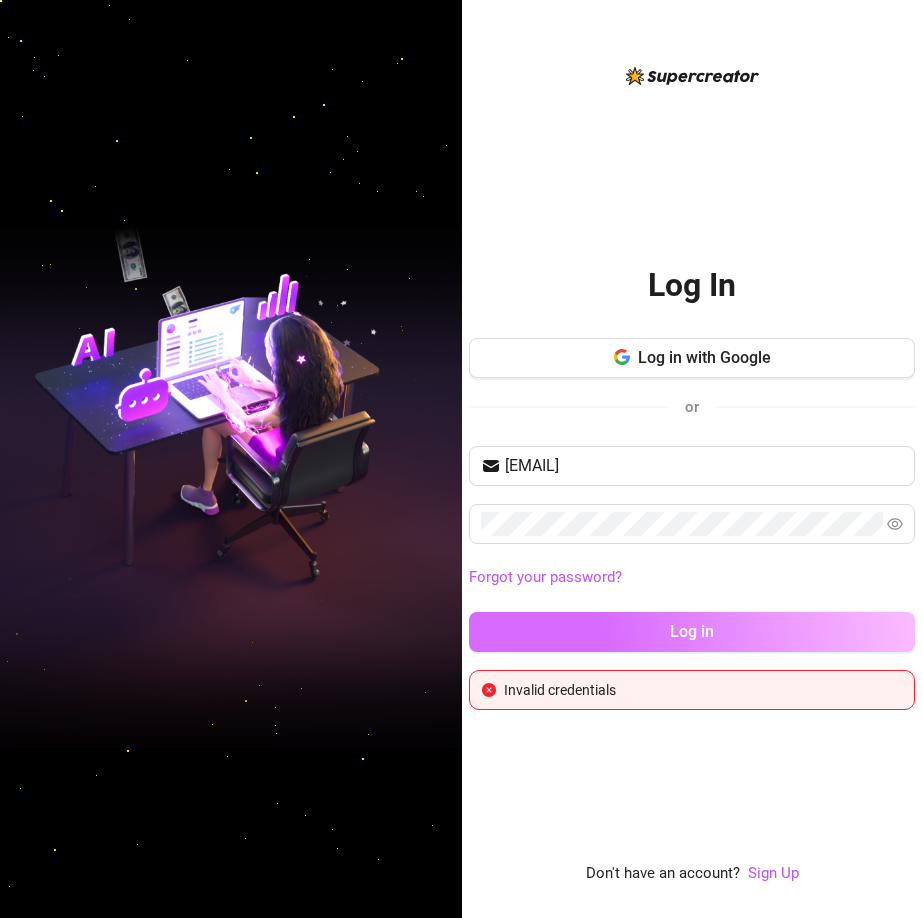 click on "Log in" at bounding box center [692, 632] 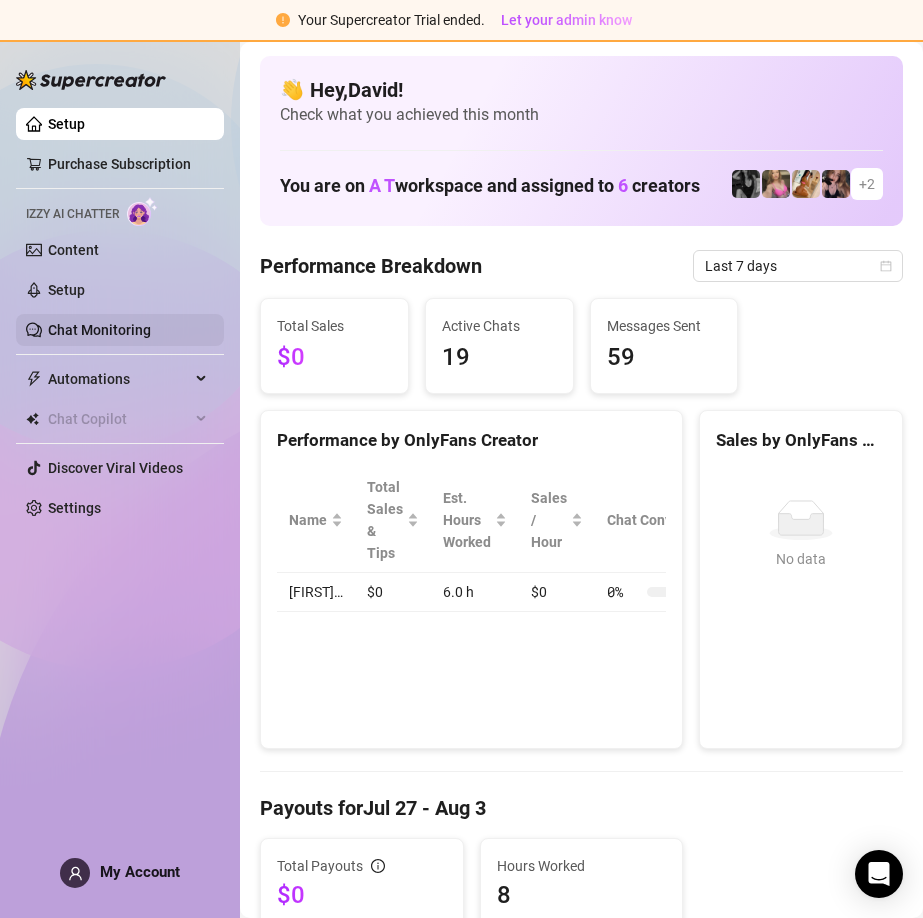 click on "Chat Monitoring" at bounding box center [99, 330] 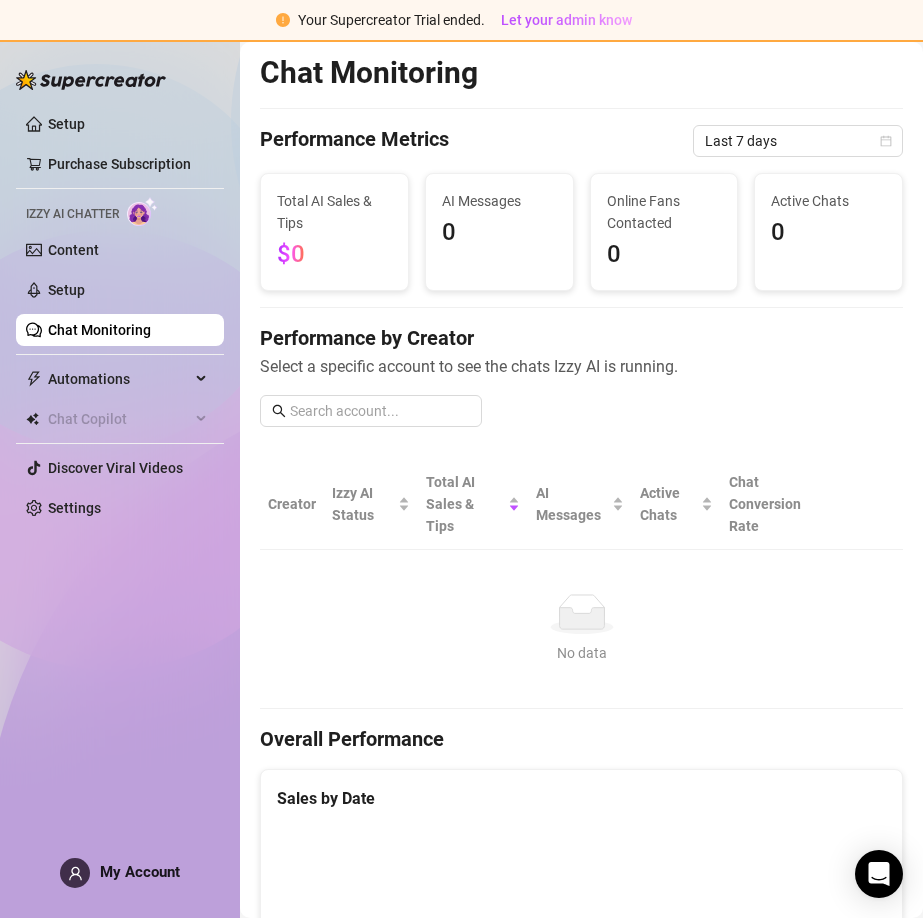 scroll, scrollTop: 0, scrollLeft: 0, axis: both 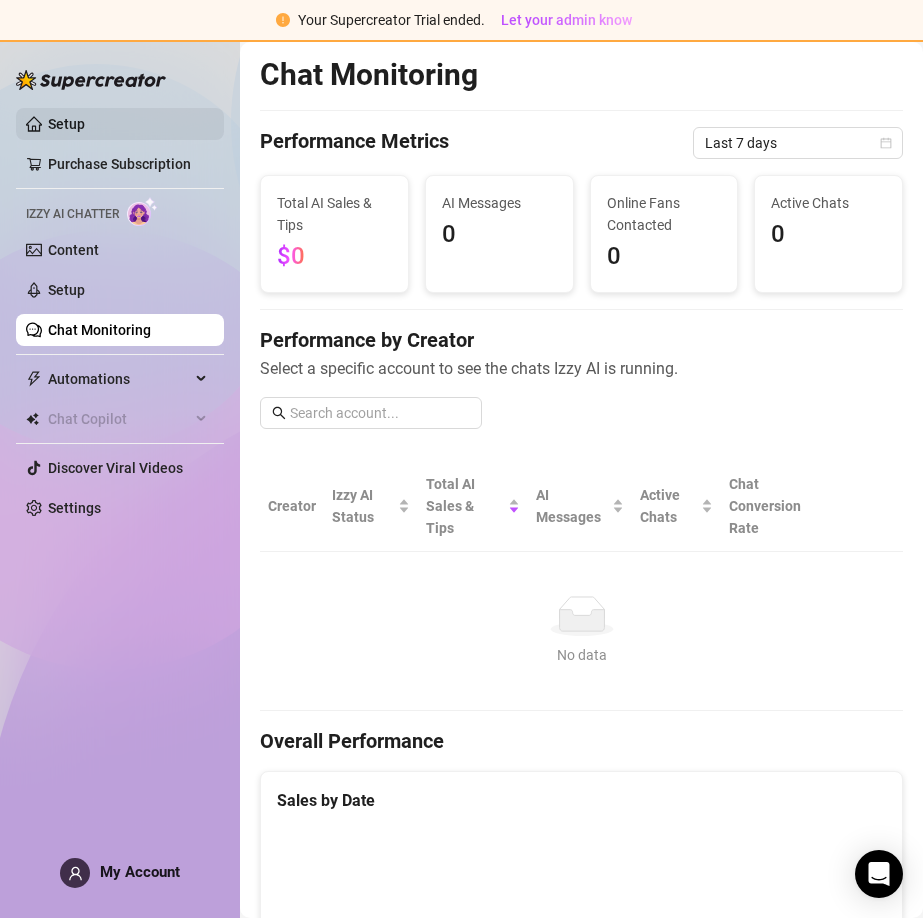 click on "Setup" at bounding box center (66, 124) 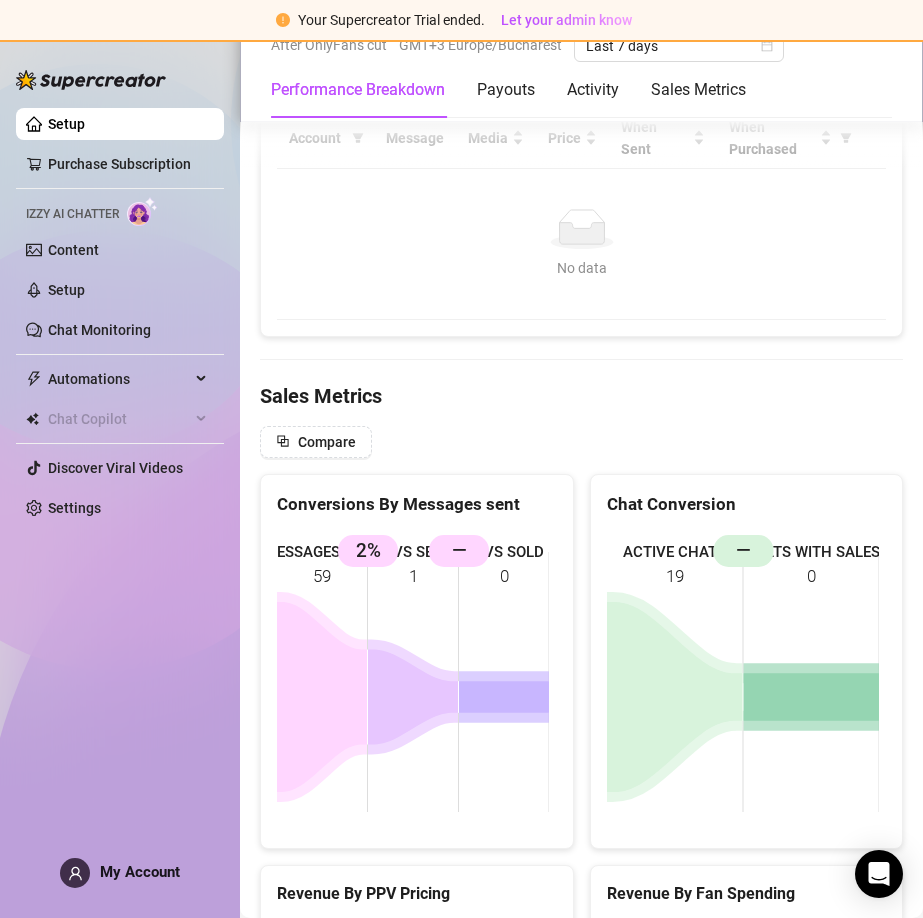 scroll, scrollTop: 2300, scrollLeft: 0, axis: vertical 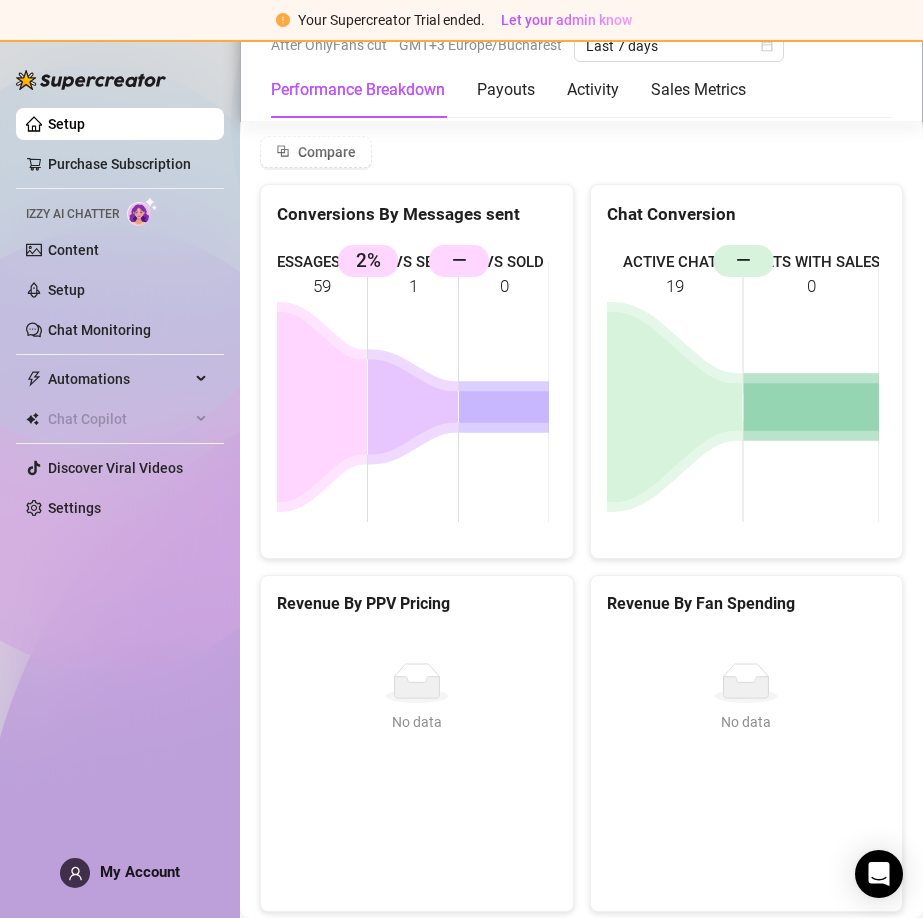 drag, startPoint x: 66, startPoint y: 63, endPoint x: 90, endPoint y: 79, distance: 28.84441 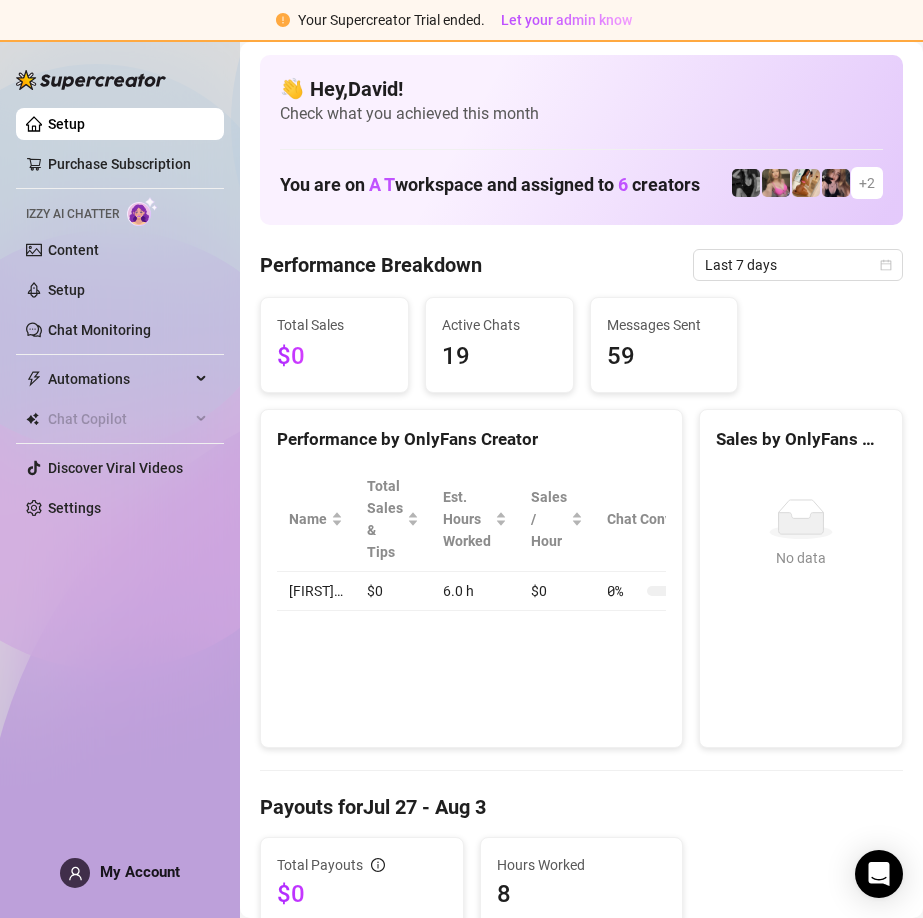 scroll, scrollTop: 0, scrollLeft: 0, axis: both 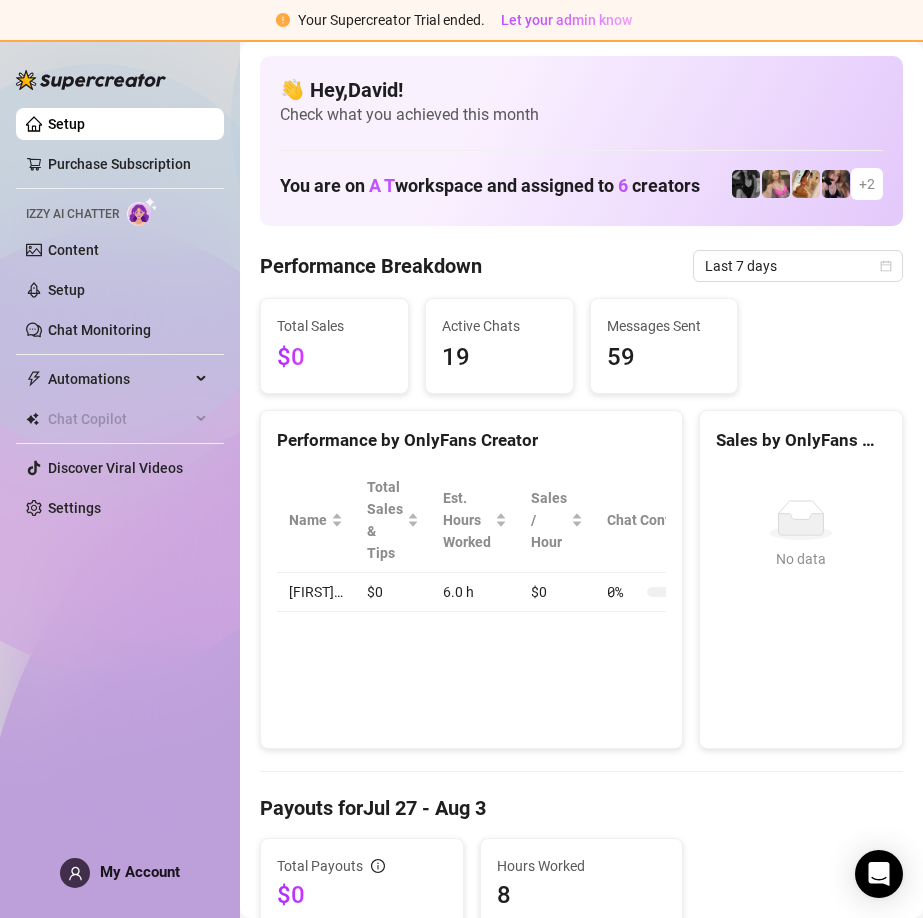 click at bounding box center (746, 184) 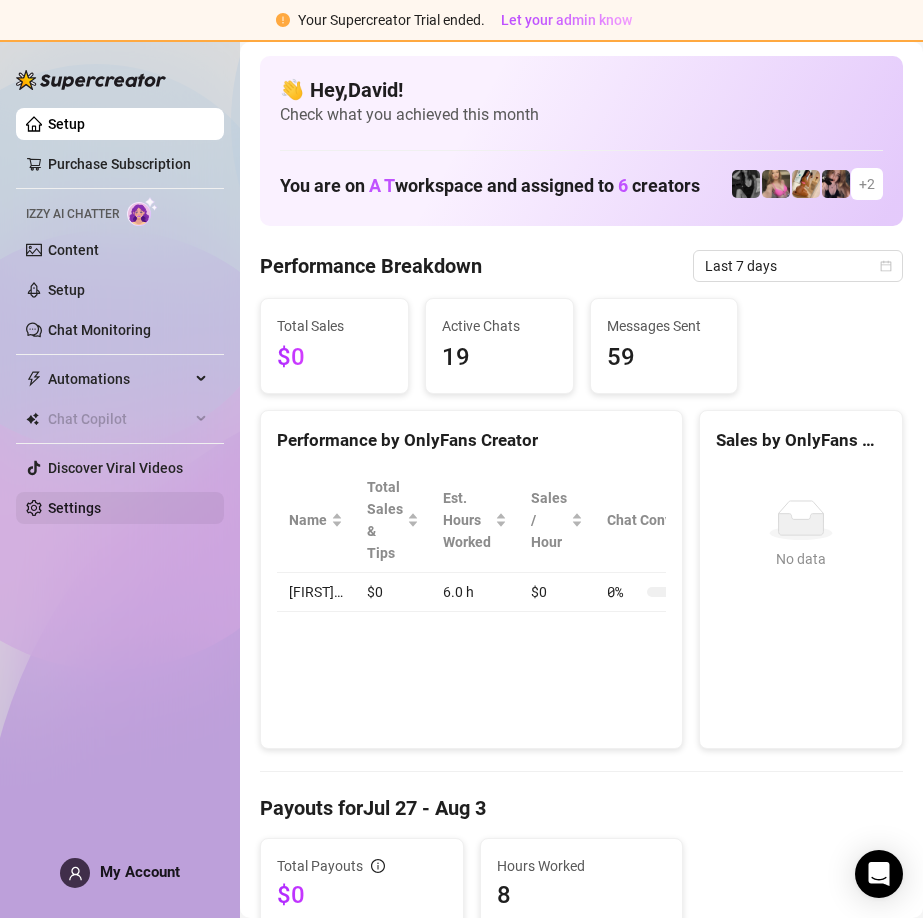 click on "Settings" at bounding box center (74, 508) 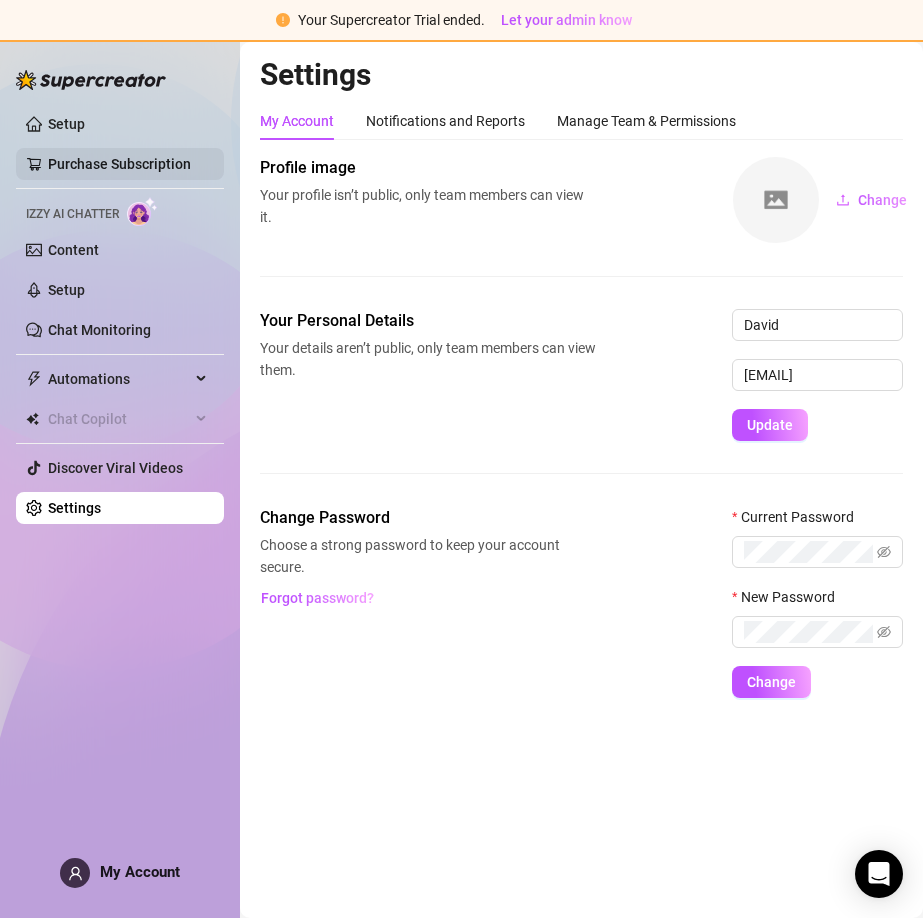 click on "Purchase Subscription" at bounding box center (119, 164) 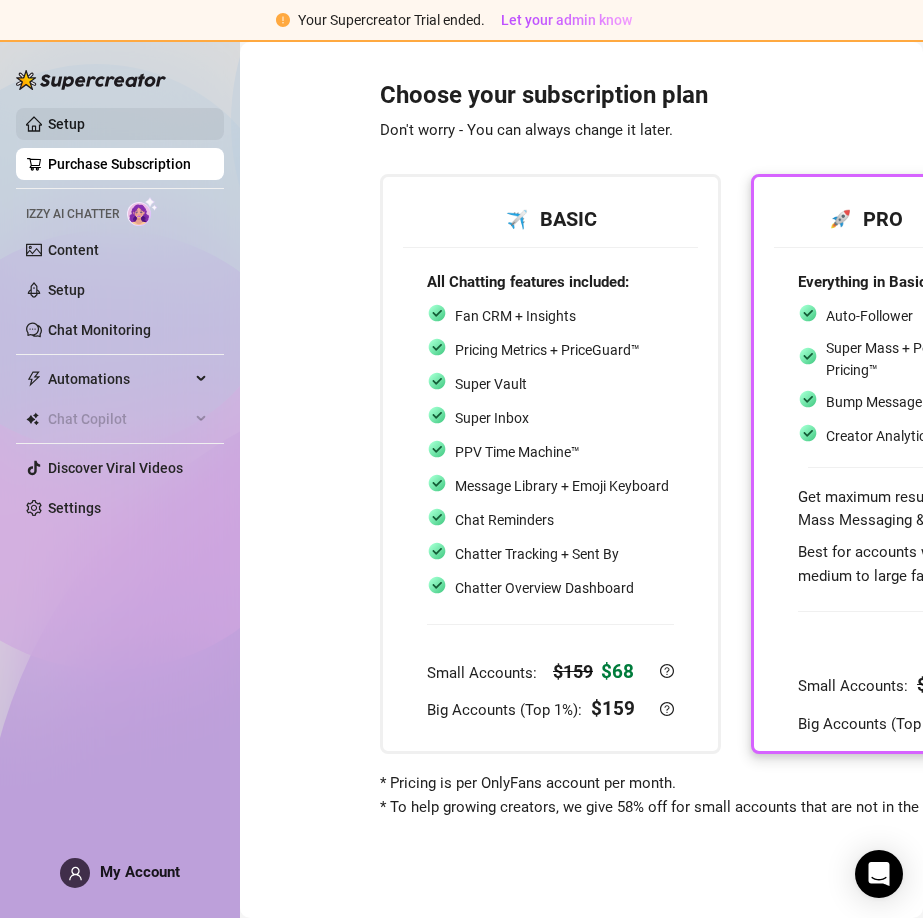 drag, startPoint x: 82, startPoint y: 128, endPoint x: 87, endPoint y: 219, distance: 91.13726 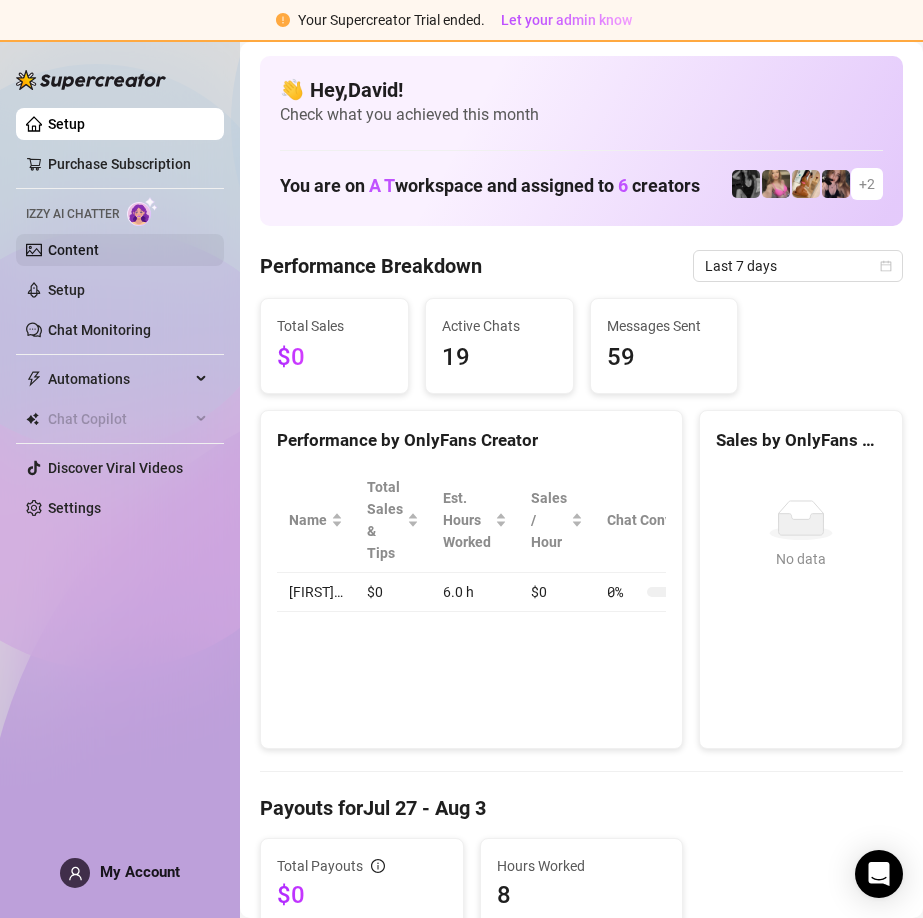 click on "Content" at bounding box center (73, 250) 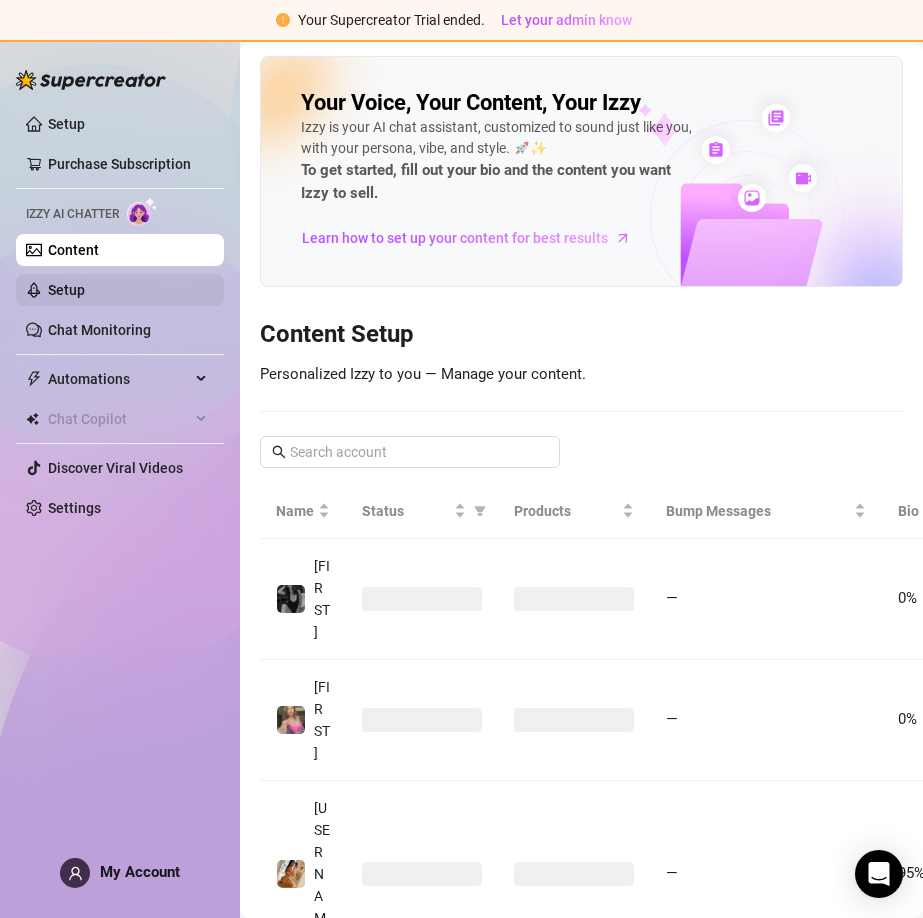 click on "Setup" at bounding box center [66, 290] 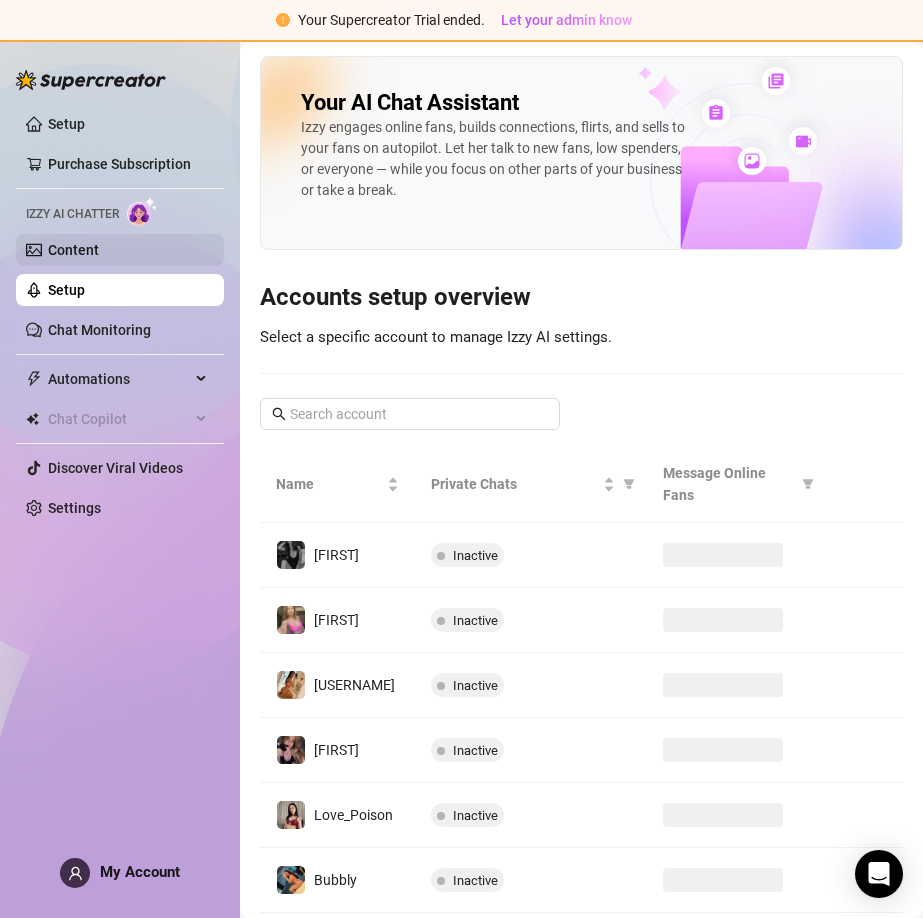 click on "Content" at bounding box center (73, 250) 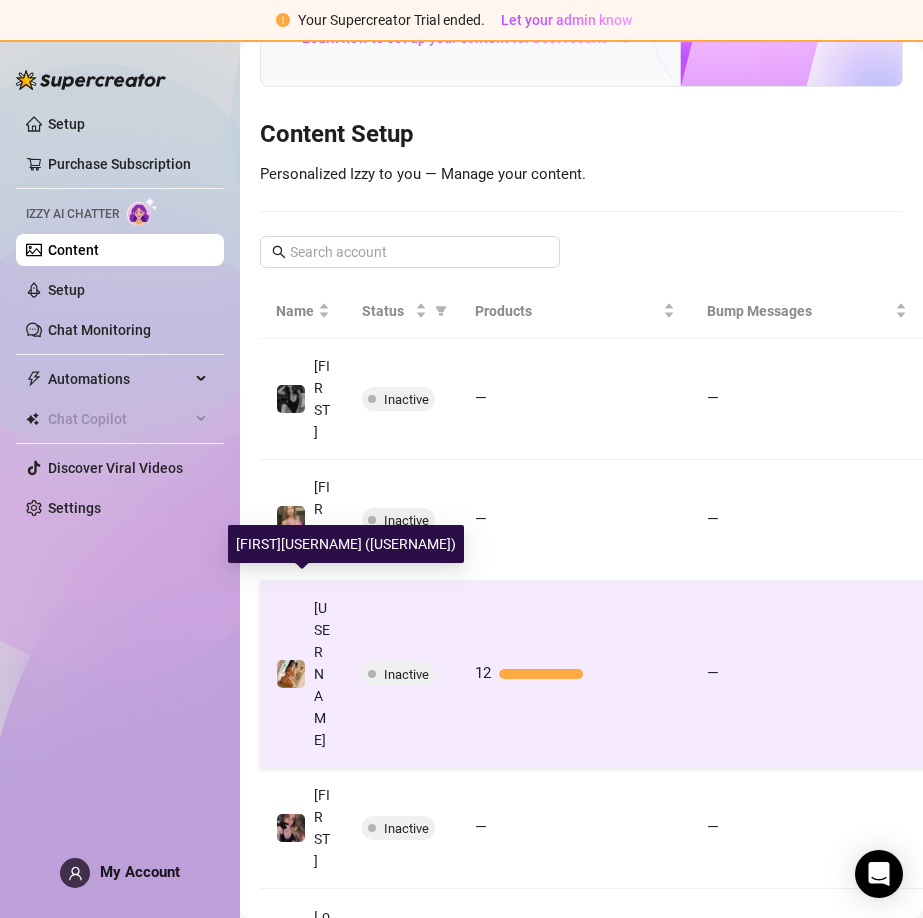 scroll, scrollTop: 300, scrollLeft: 0, axis: vertical 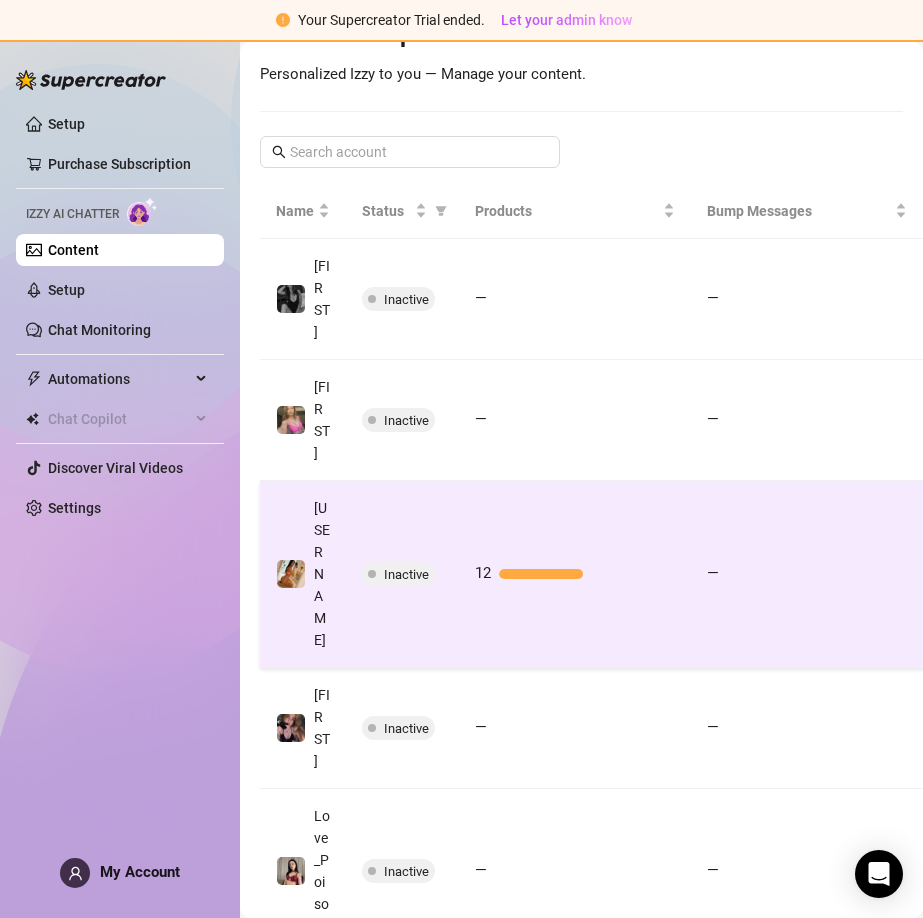click on "Inactive" at bounding box center [402, 574] 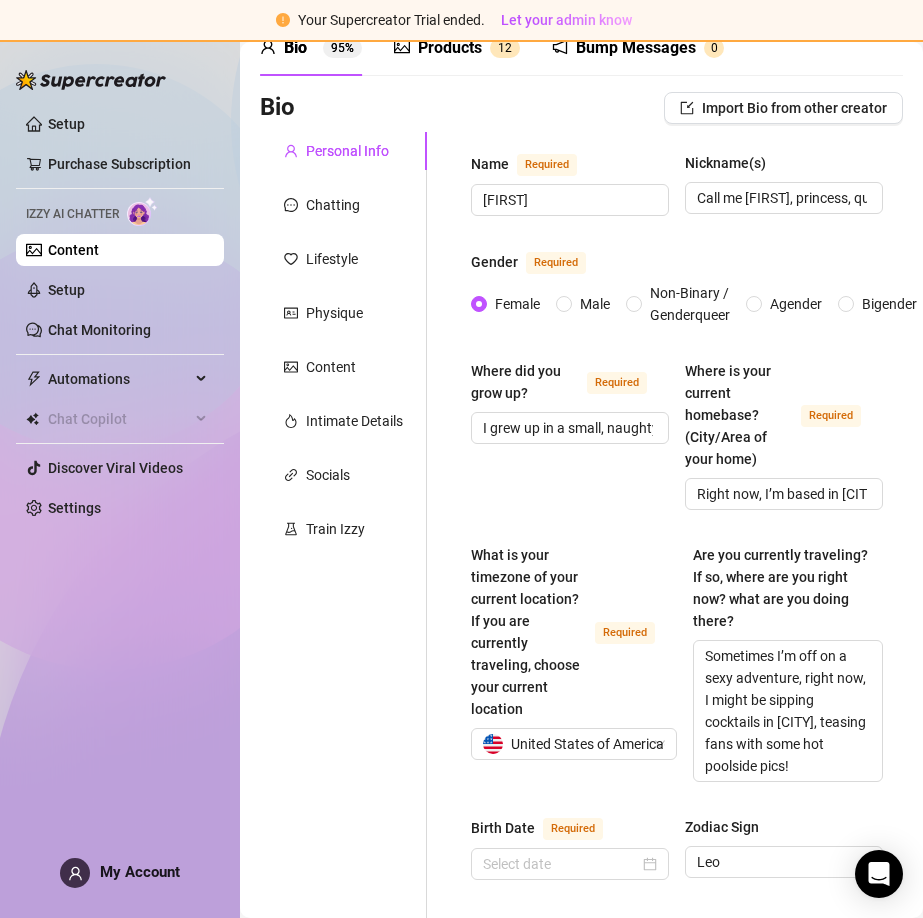 scroll, scrollTop: 0, scrollLeft: 0, axis: both 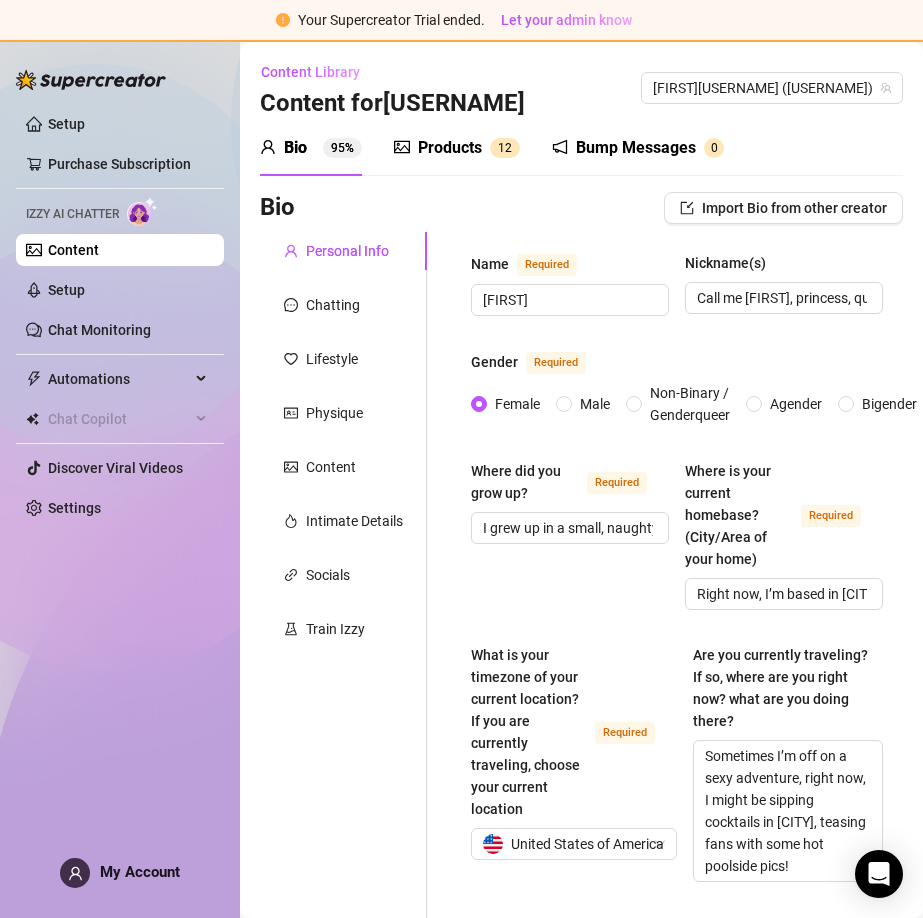 click on "Products 1 2" at bounding box center (457, 148) 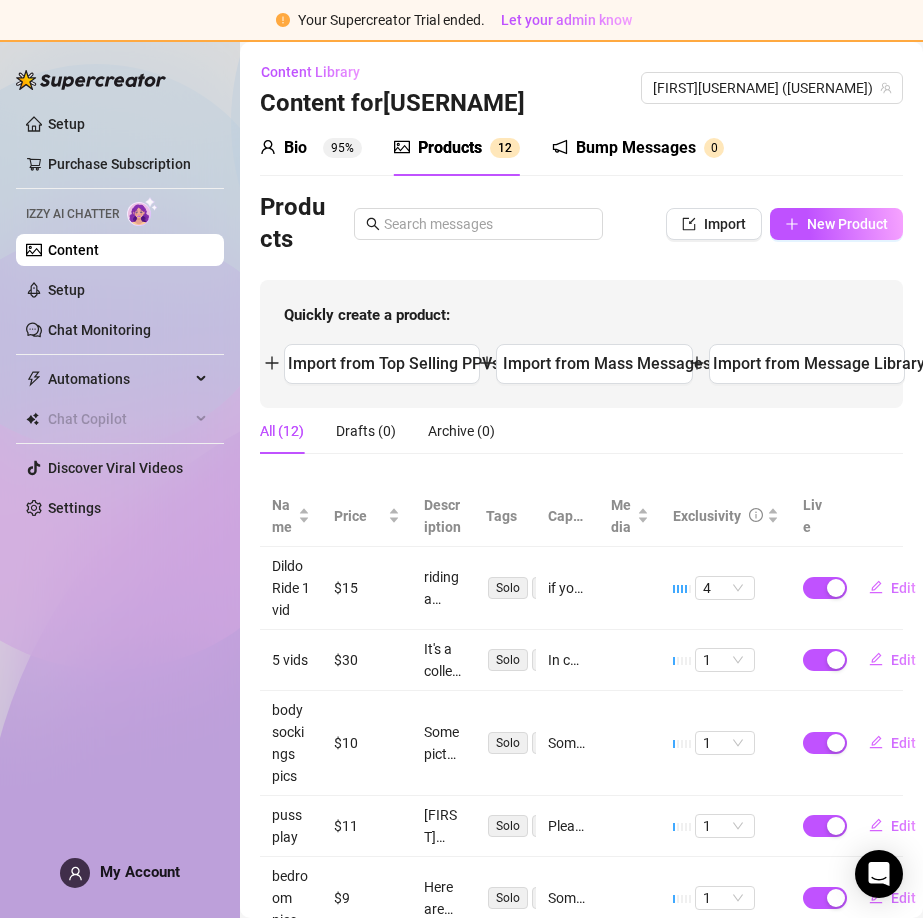 click on "Bio" at bounding box center [295, 148] 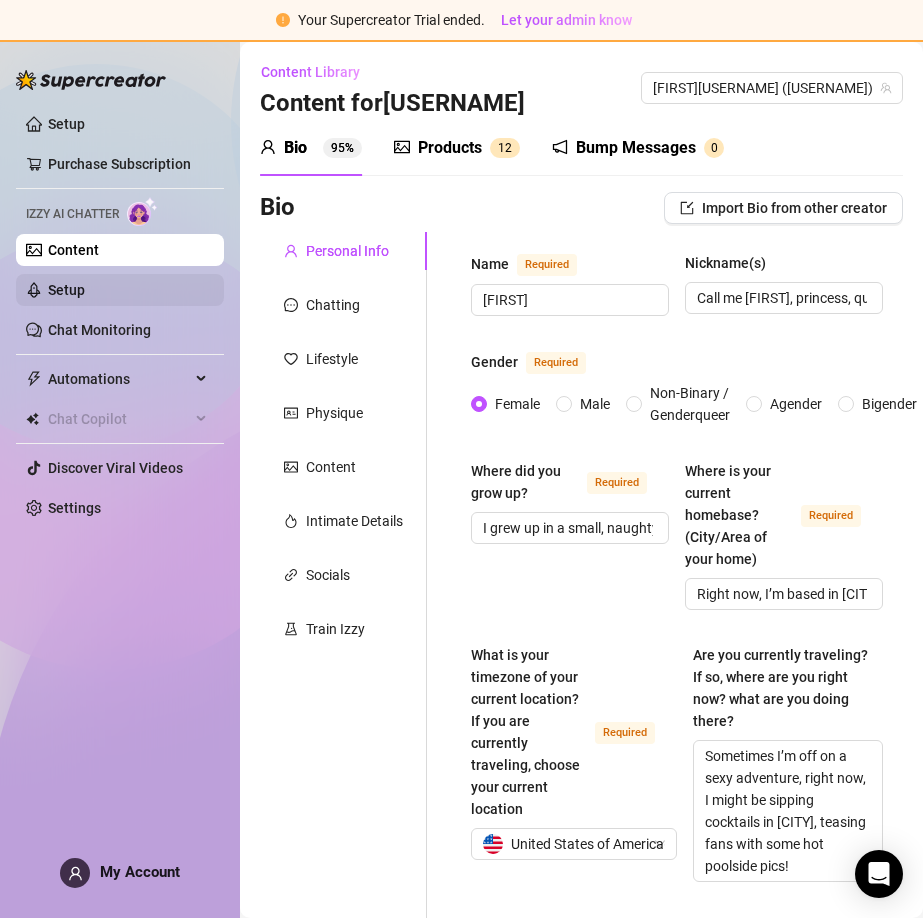 click on "Setup" at bounding box center (66, 290) 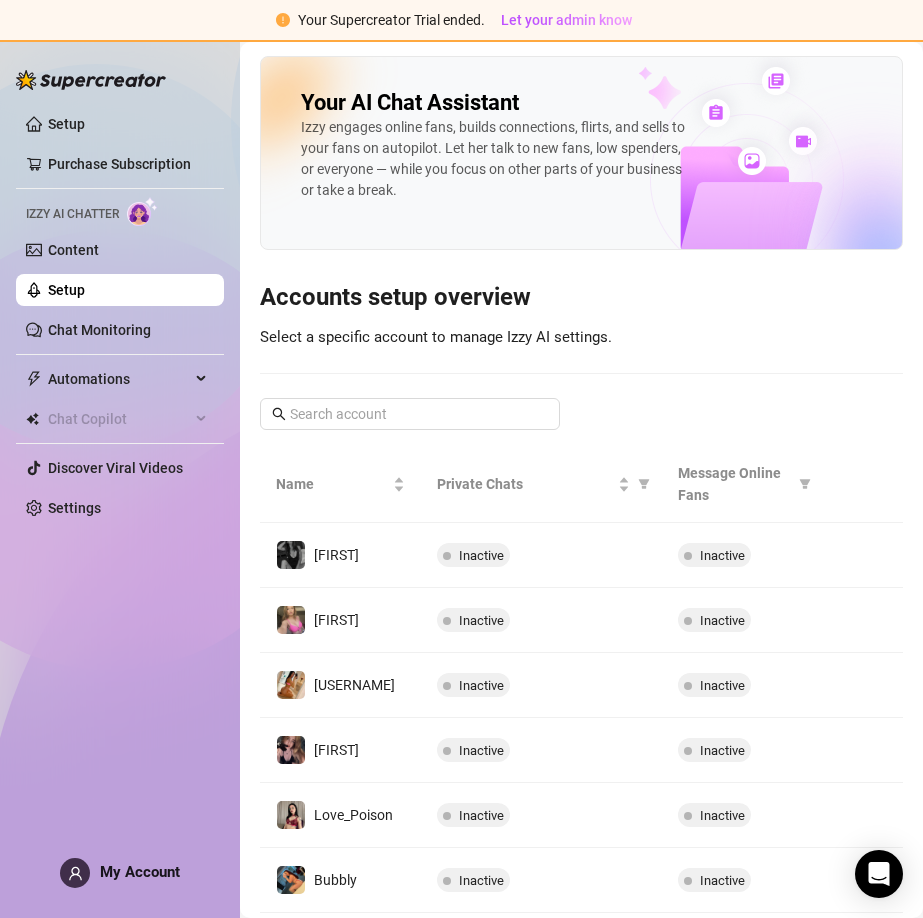 click on "Setup Purchase Subscription Izzy AI Chatter Content Setup Chat Monitoring Automations Chat Copilot Discover Viral Videos Settings Izzy AI Chatter My Account" at bounding box center (120, 470) 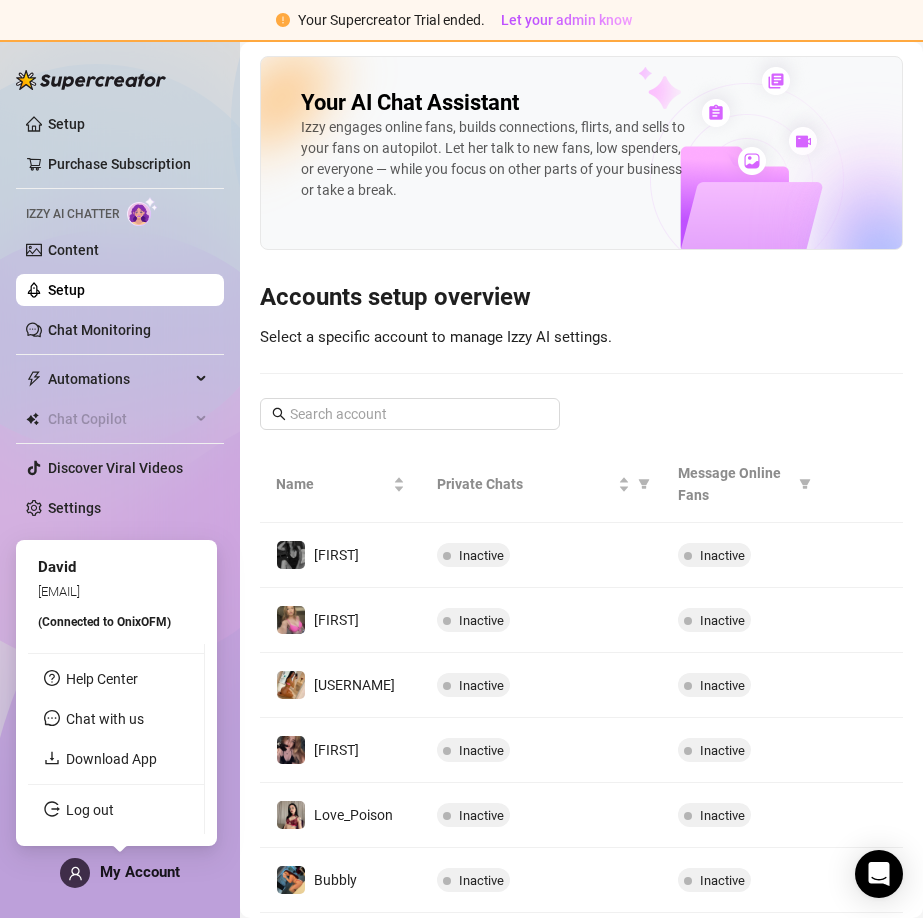 click on "My Account" at bounding box center (140, 872) 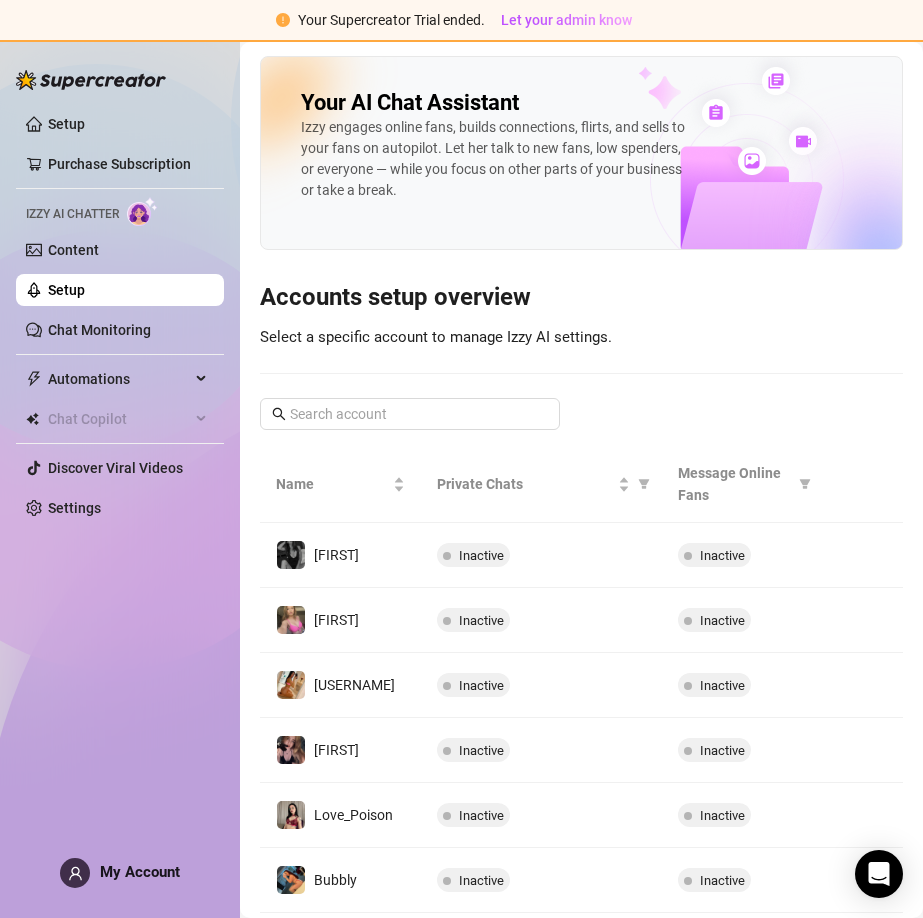 click on "Setup Purchase Subscription Izzy AI Chatter Content Setup Chat Monitoring Automations Chat Copilot Discover Viral Videos Settings Izzy AI Chatter My Account" at bounding box center (120, 470) 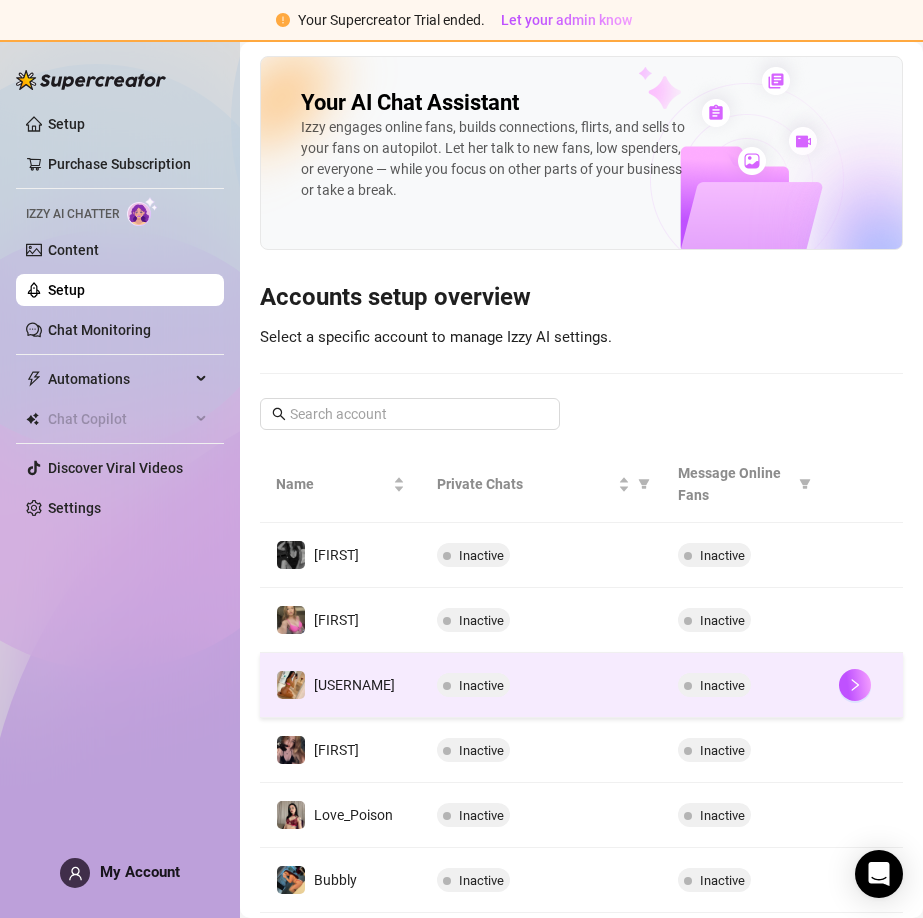 scroll, scrollTop: 55, scrollLeft: 0, axis: vertical 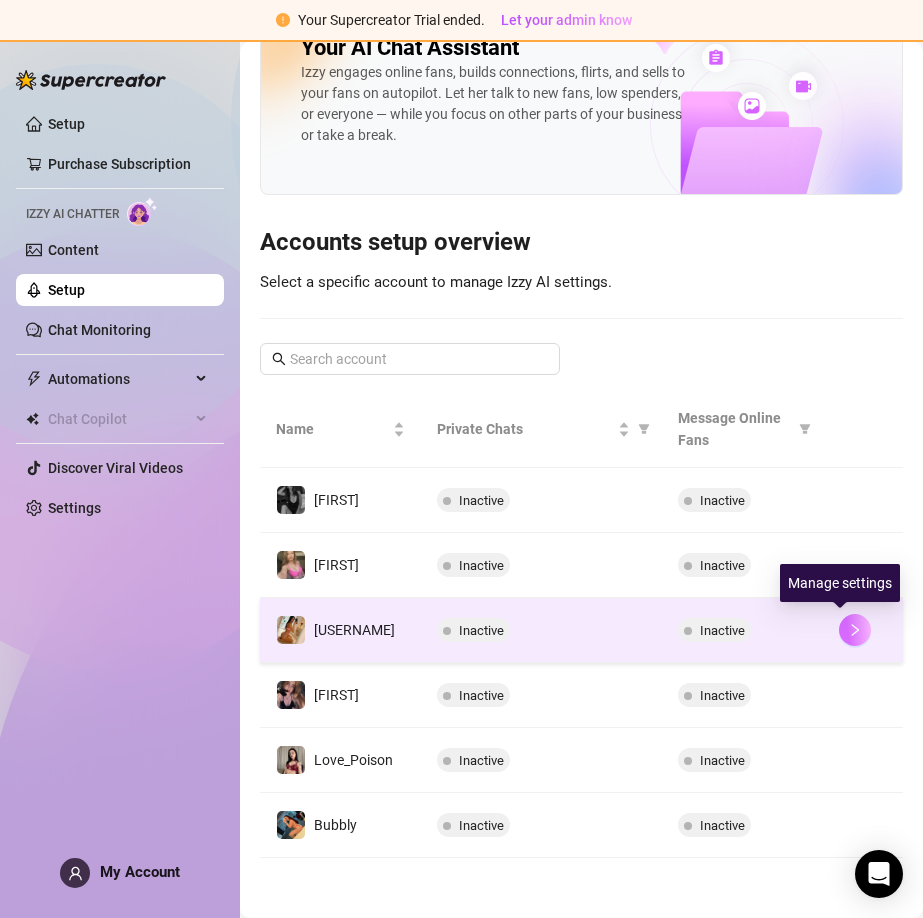 click at bounding box center (855, 630) 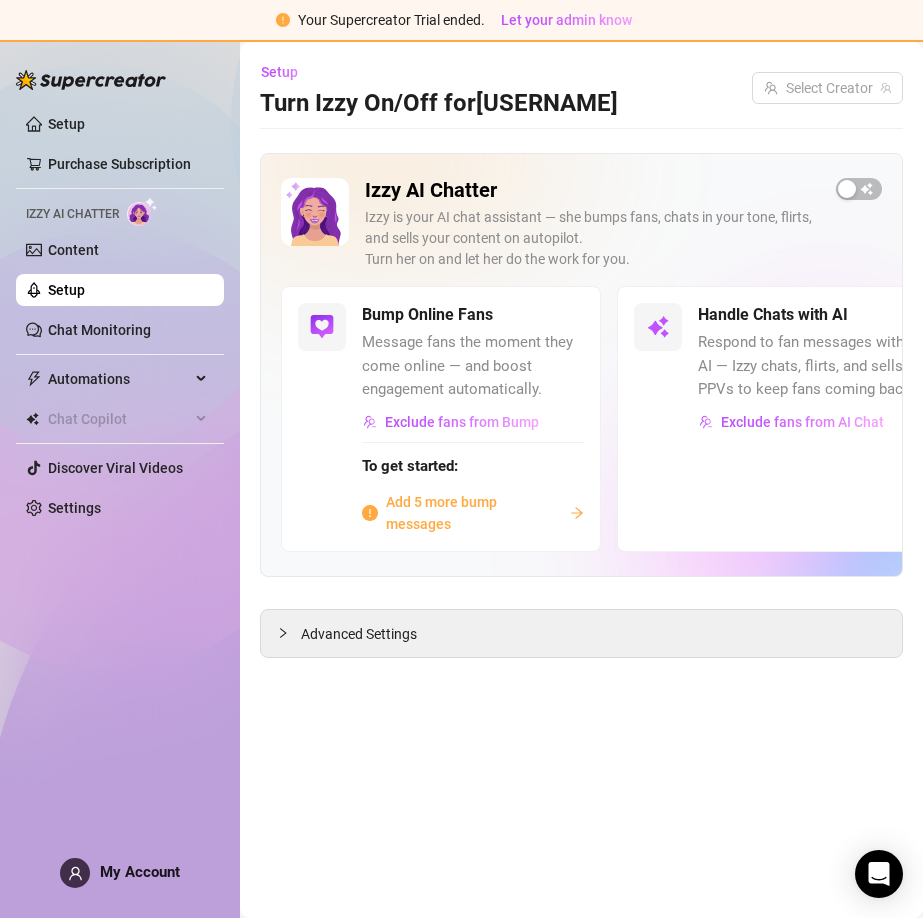 scroll, scrollTop: 0, scrollLeft: 0, axis: both 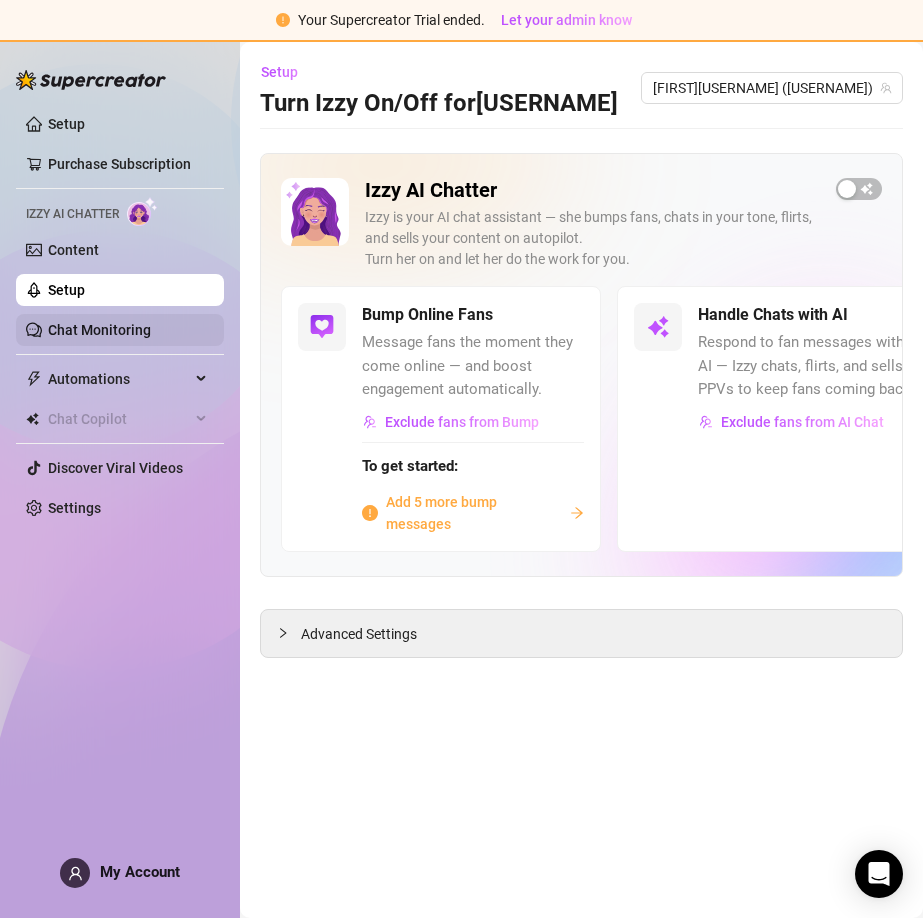 click on "Chat Monitoring" at bounding box center [99, 330] 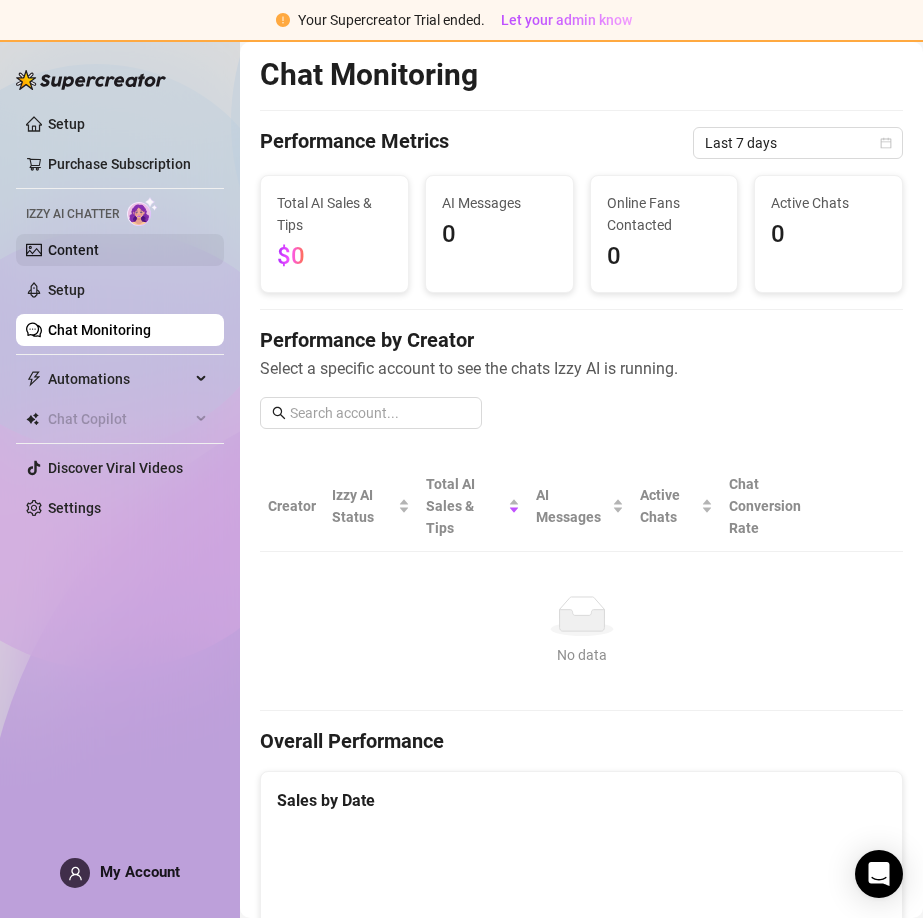 click on "Content" at bounding box center (73, 250) 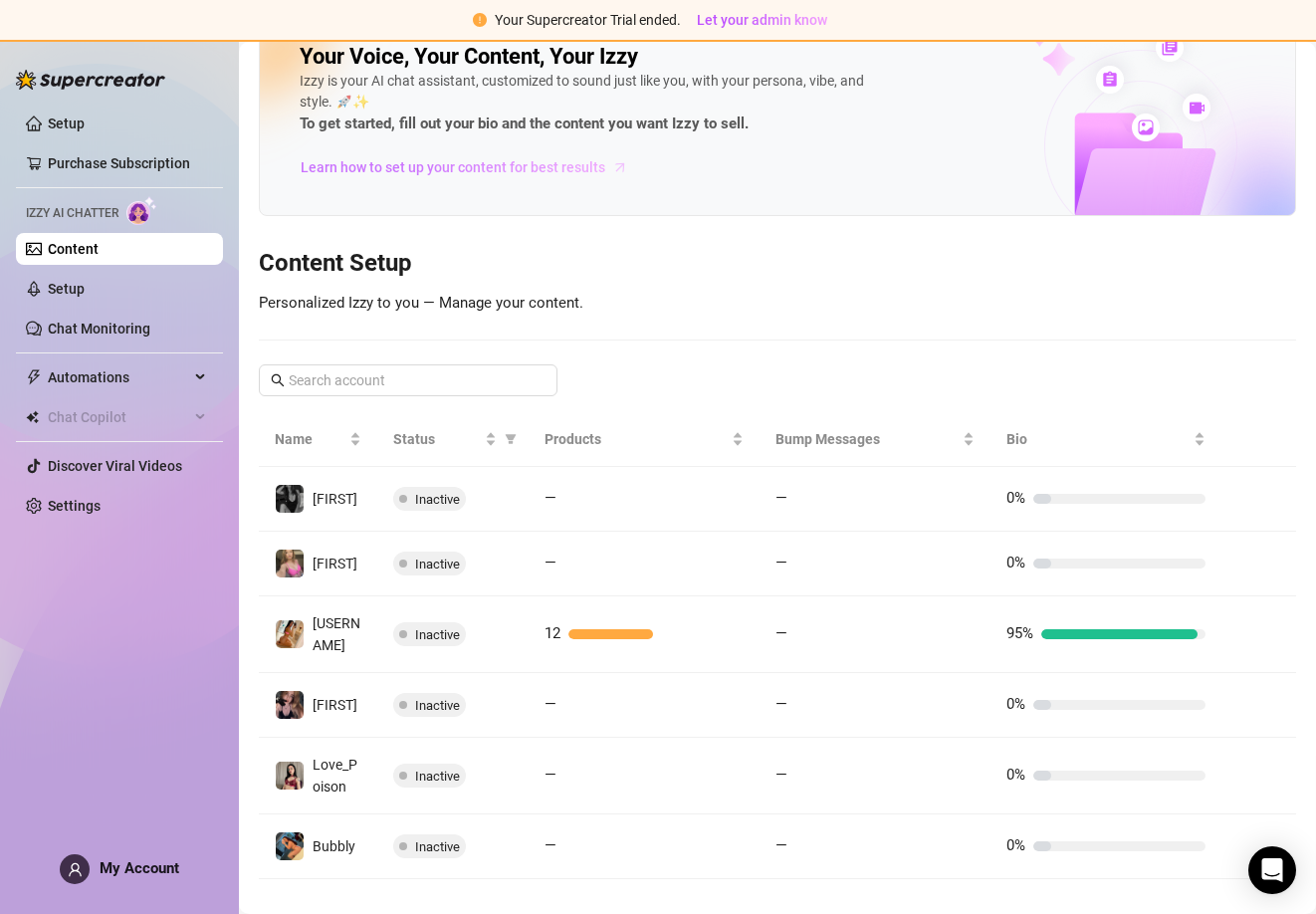 scroll, scrollTop: 0, scrollLeft: 0, axis: both 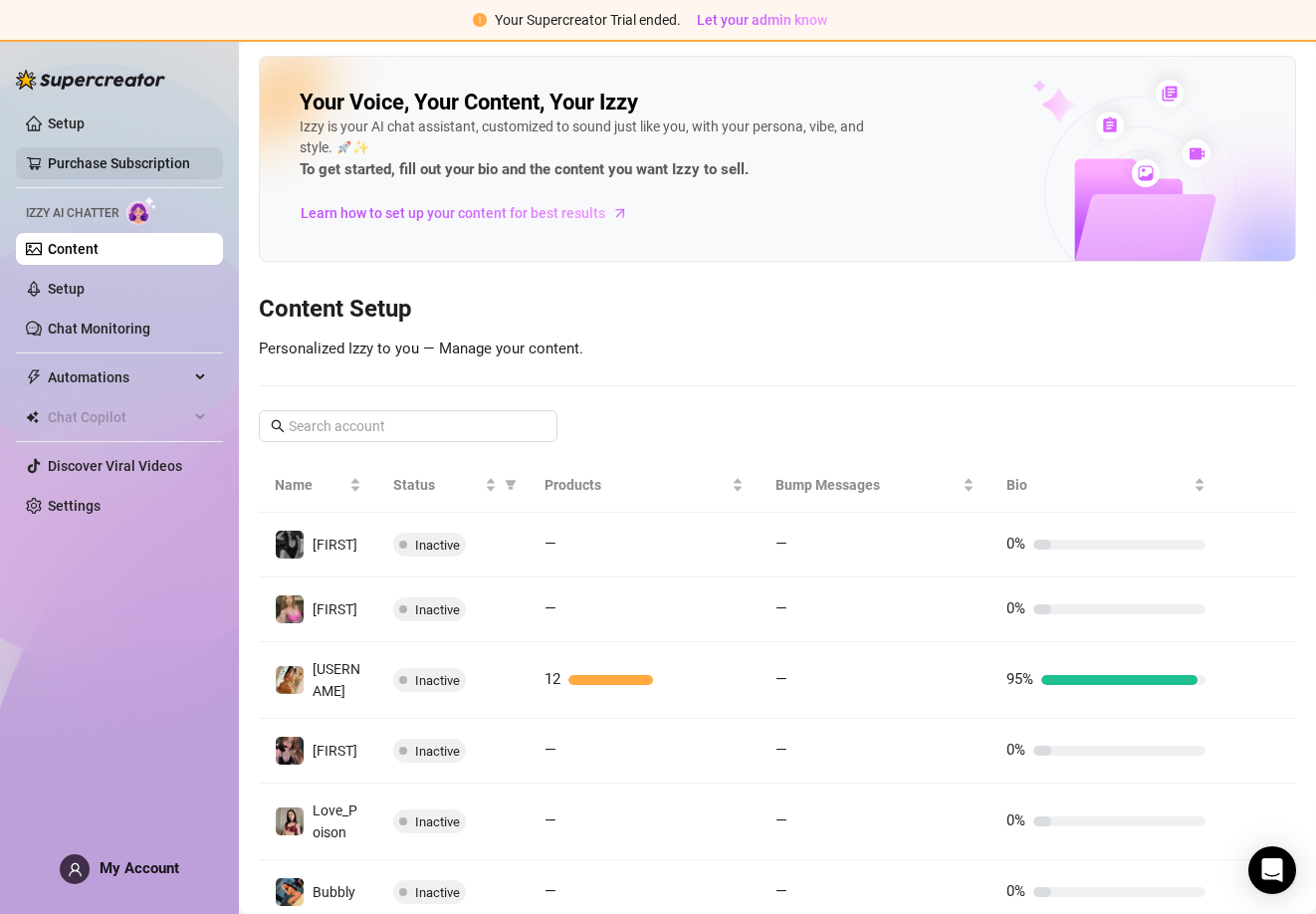 click on "Purchase Subscription" at bounding box center [118, 163] 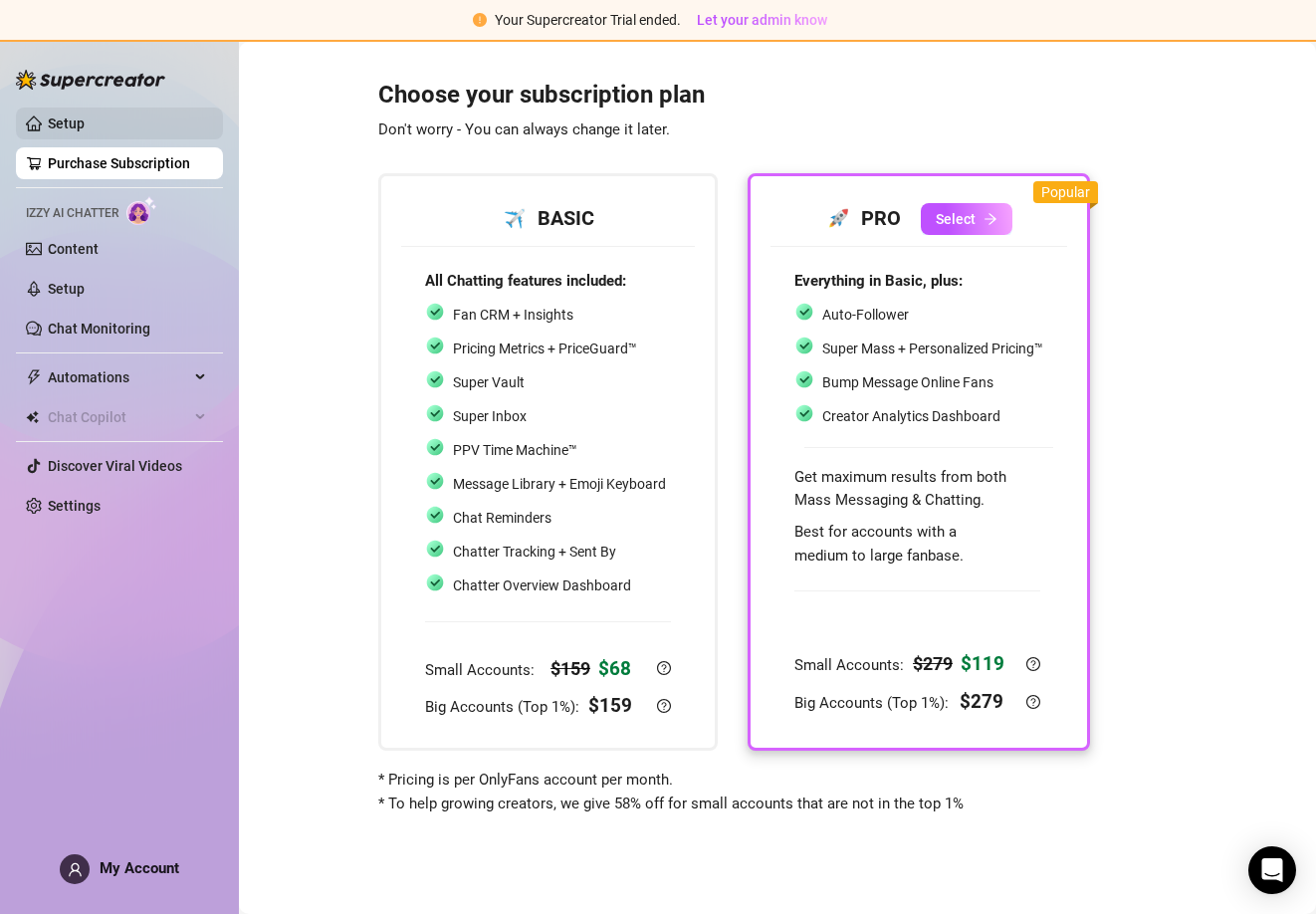 click on "Setup" at bounding box center (66, 123) 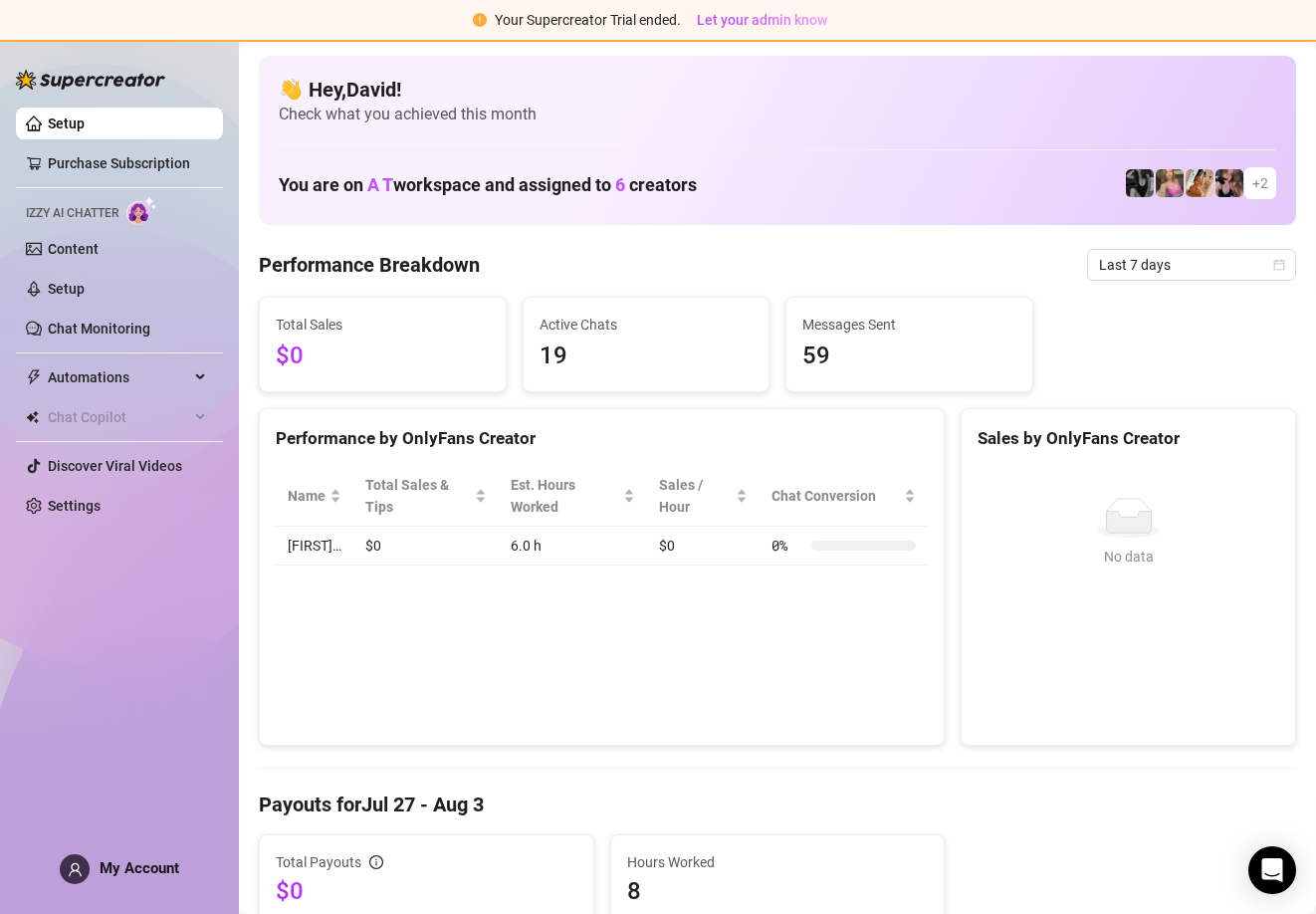 click at bounding box center (1140, 183) 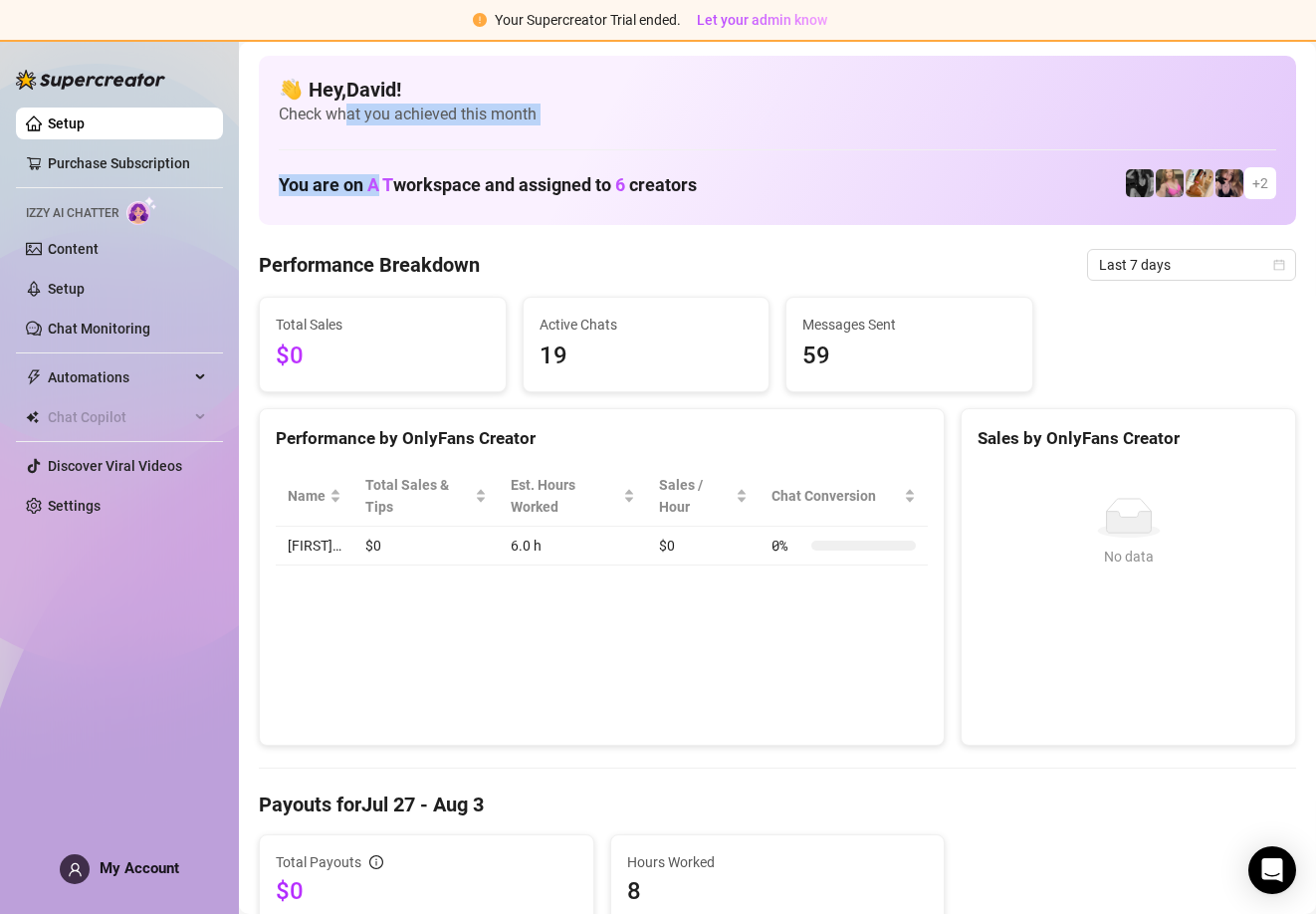 drag, startPoint x: 344, startPoint y: 110, endPoint x: 394, endPoint y: 237, distance: 136.48809 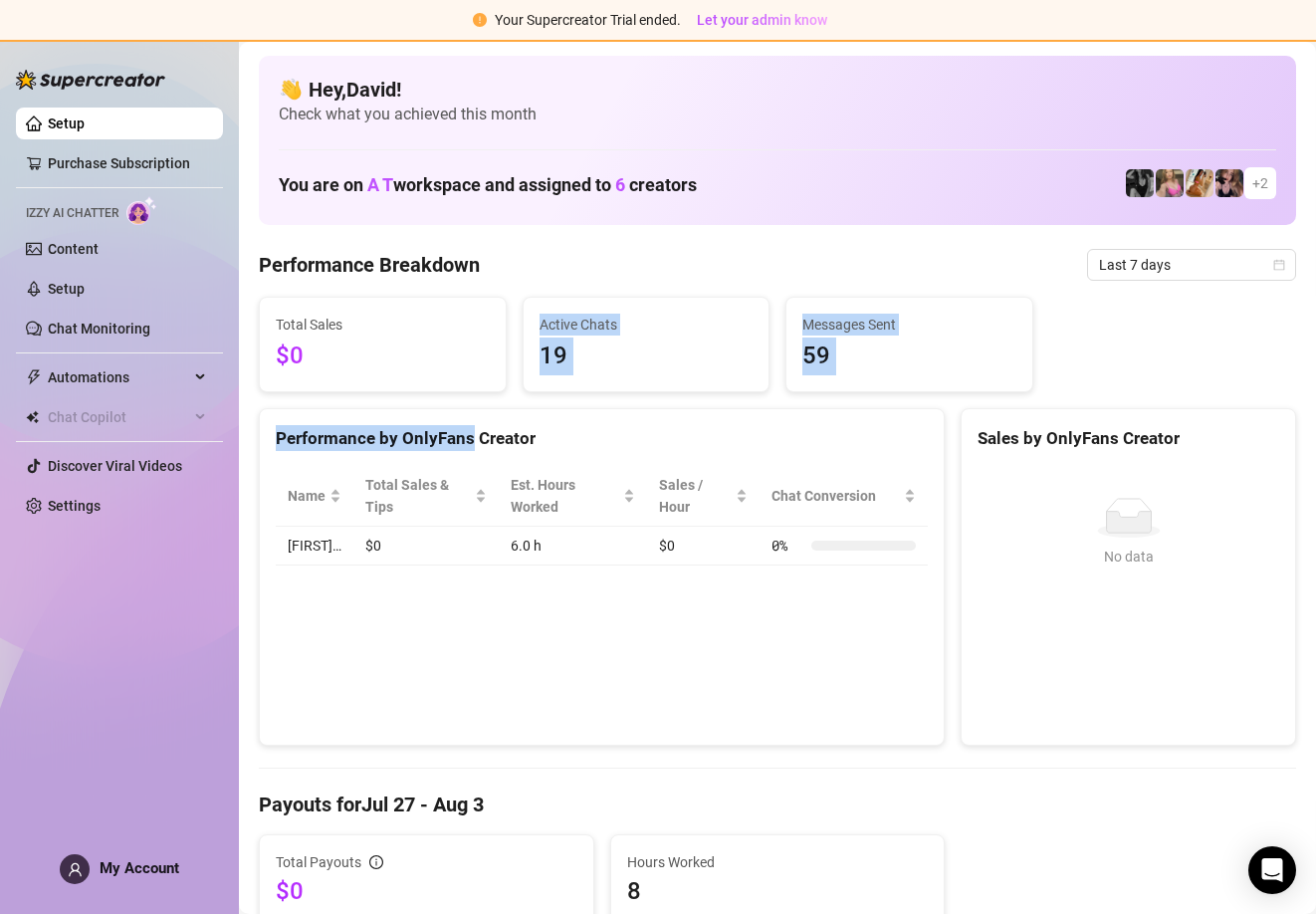 click on "Total Sales $0 Active Chats 19 Messages Sent 59 Performance by OnlyFans Creator Name Total Sales & Tips Est. Hours Worked Sales / Hour Chat Conversion [USERNAME]… $0 6.0 h $0 0 % Sales by OnlyFans Creator No data No data Payouts for Jul 27 - Aug 3 Total Payouts $0 Hours Worked 8 Breakdown Hours Worked 8 X Hourly Rate — + Sales $0 X Commissions 10 % = Payouts $0 Activity Sales by Jul 27 - Aug 3 PPV Sales ( $0 ) Tips ( $0 ) Engagement by Jul 27 - Aug 3 Messages Sent Fans Engaged With Est. Hours Worked Messages Breakdown Last 24 hours Messages PPVs Account Message Media Price When Sent When Purchased No data No data Sales Metrics Compare Conversions By Messages sent MESSAGES SENT 59 PPVS SENT 1 2% PPVS SOLD 0 — Chat Conversion ACTIVE CHATS 19 CHATS WITH SALES 0 — Revenue By PPV Pricing No data No data Revenue By Fan Spending No data No data Highest Ppv Sales No data No data Highest Spenders No data No data" at bounding box center (777, 1892) 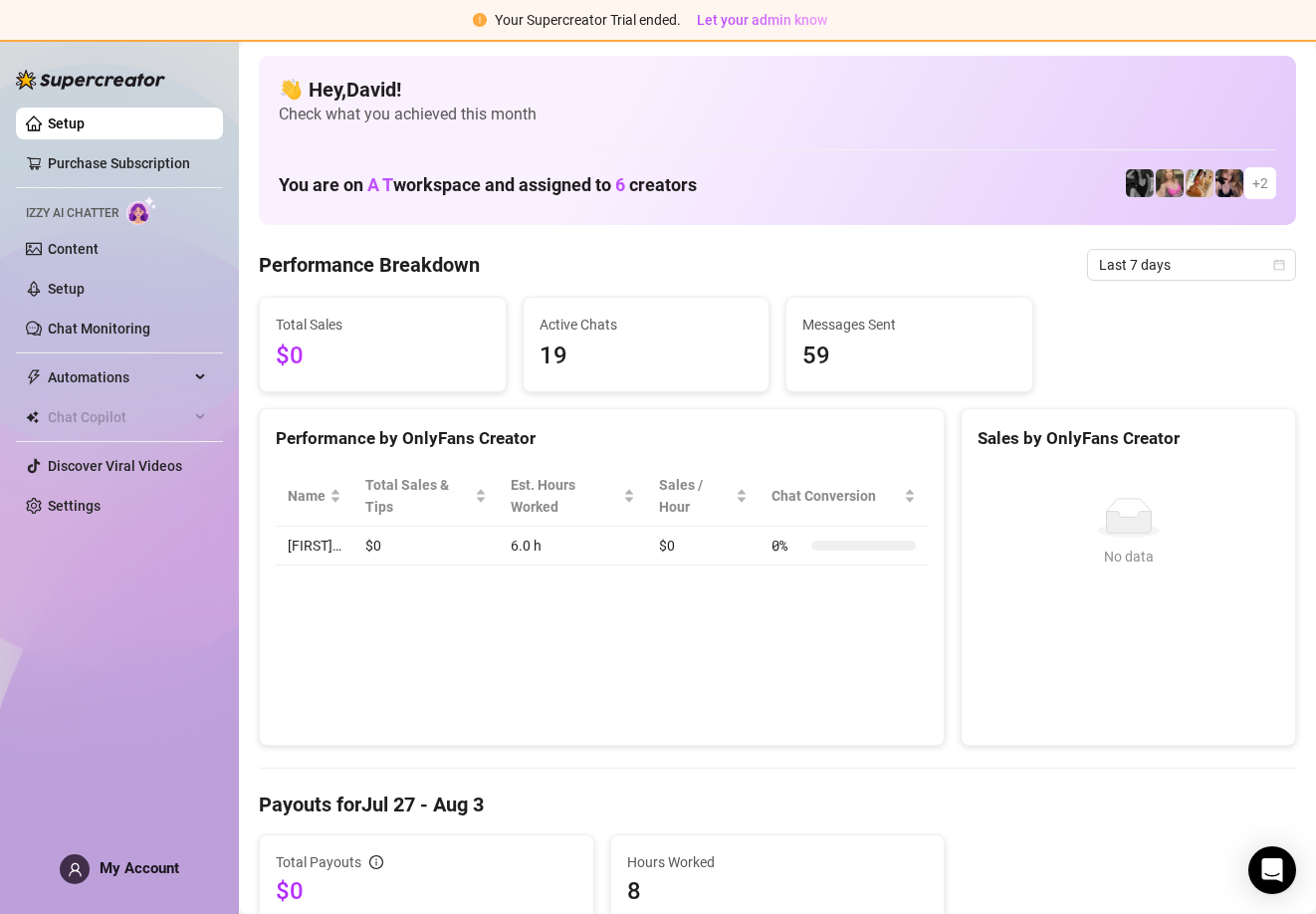 click on "Performance by OnlyFans Creator" at bounding box center (601, 438) 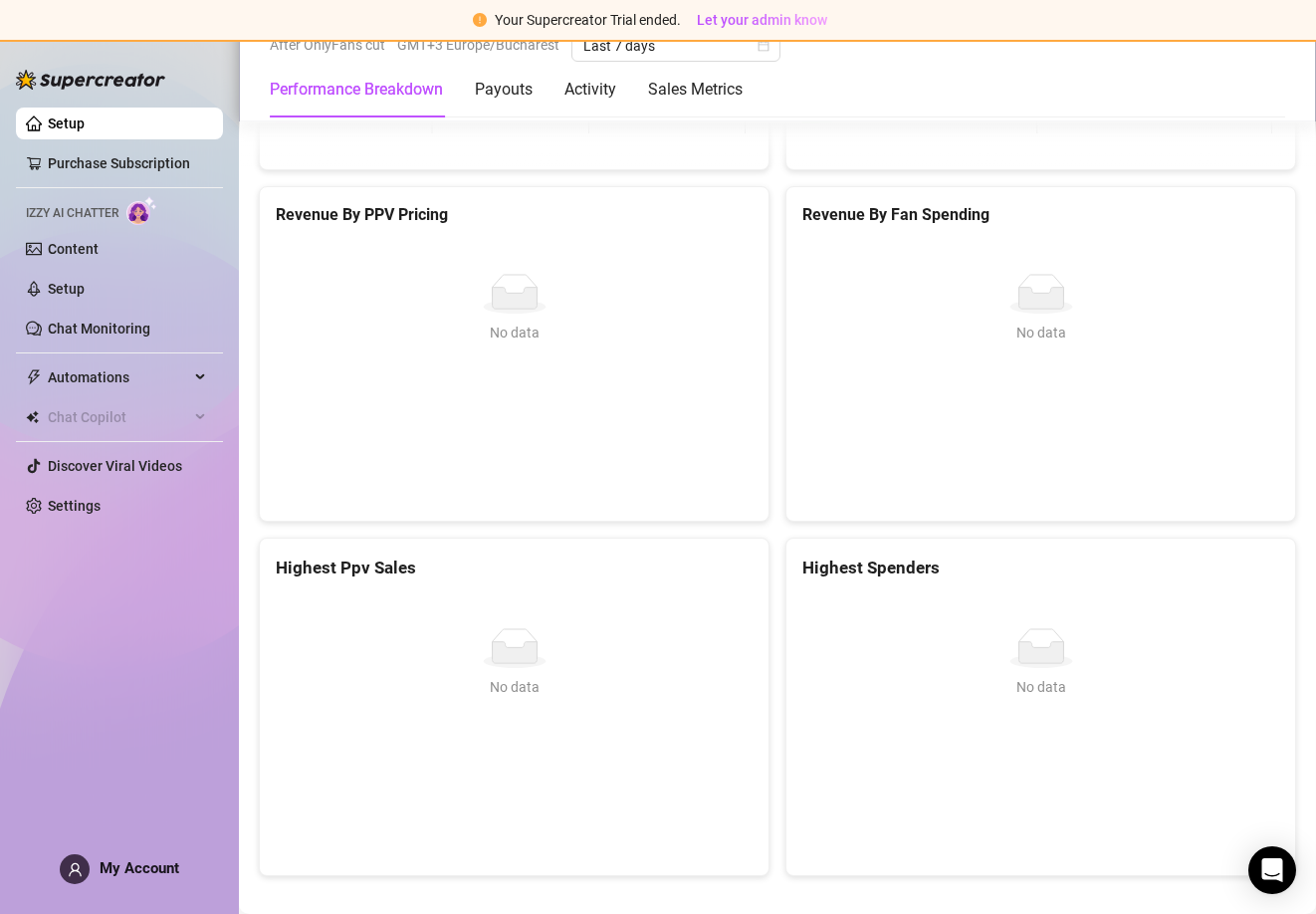 scroll, scrollTop: 2632, scrollLeft: 0, axis: vertical 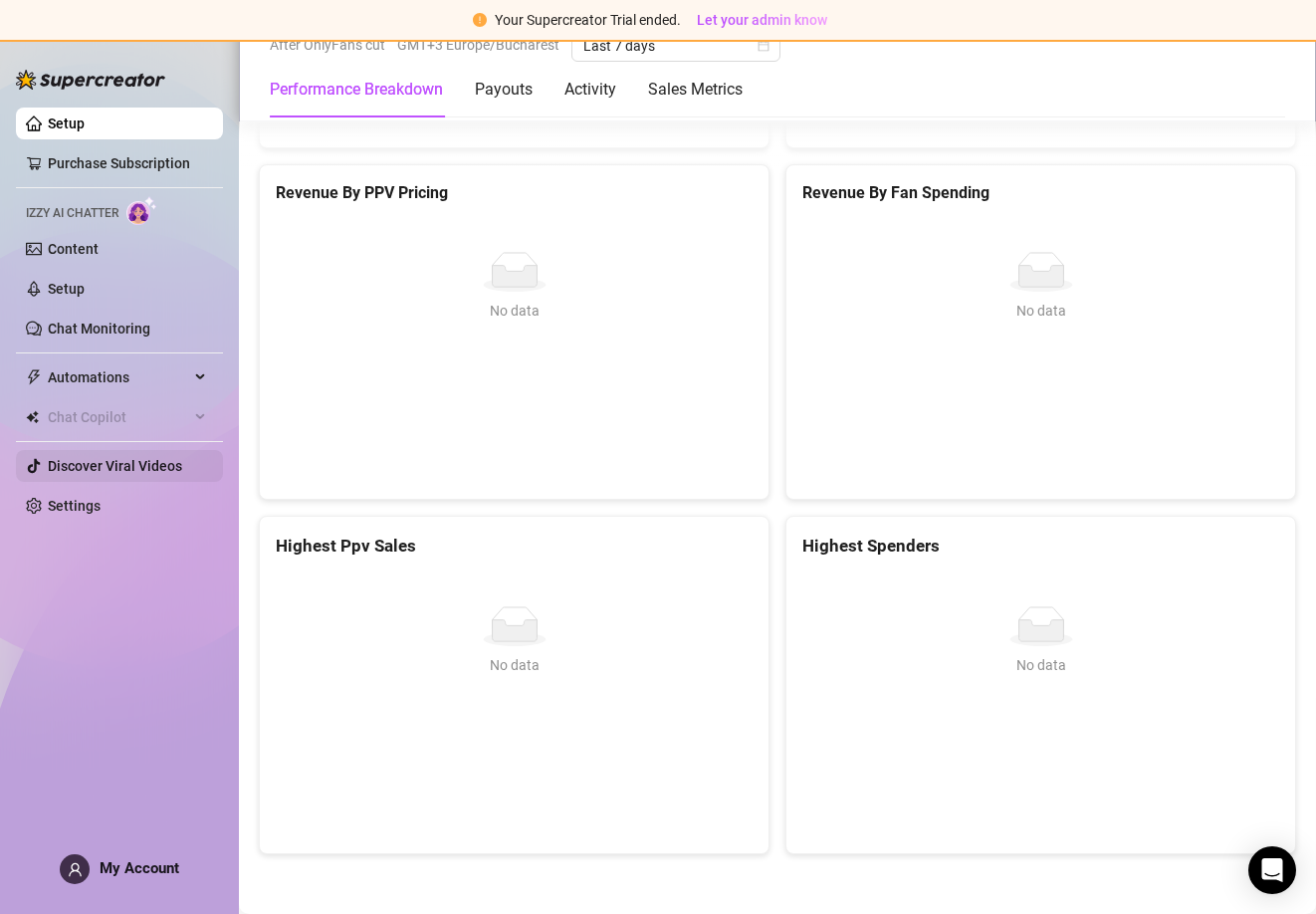 drag, startPoint x: 58, startPoint y: 422, endPoint x: 64, endPoint y: 468, distance: 46.389654 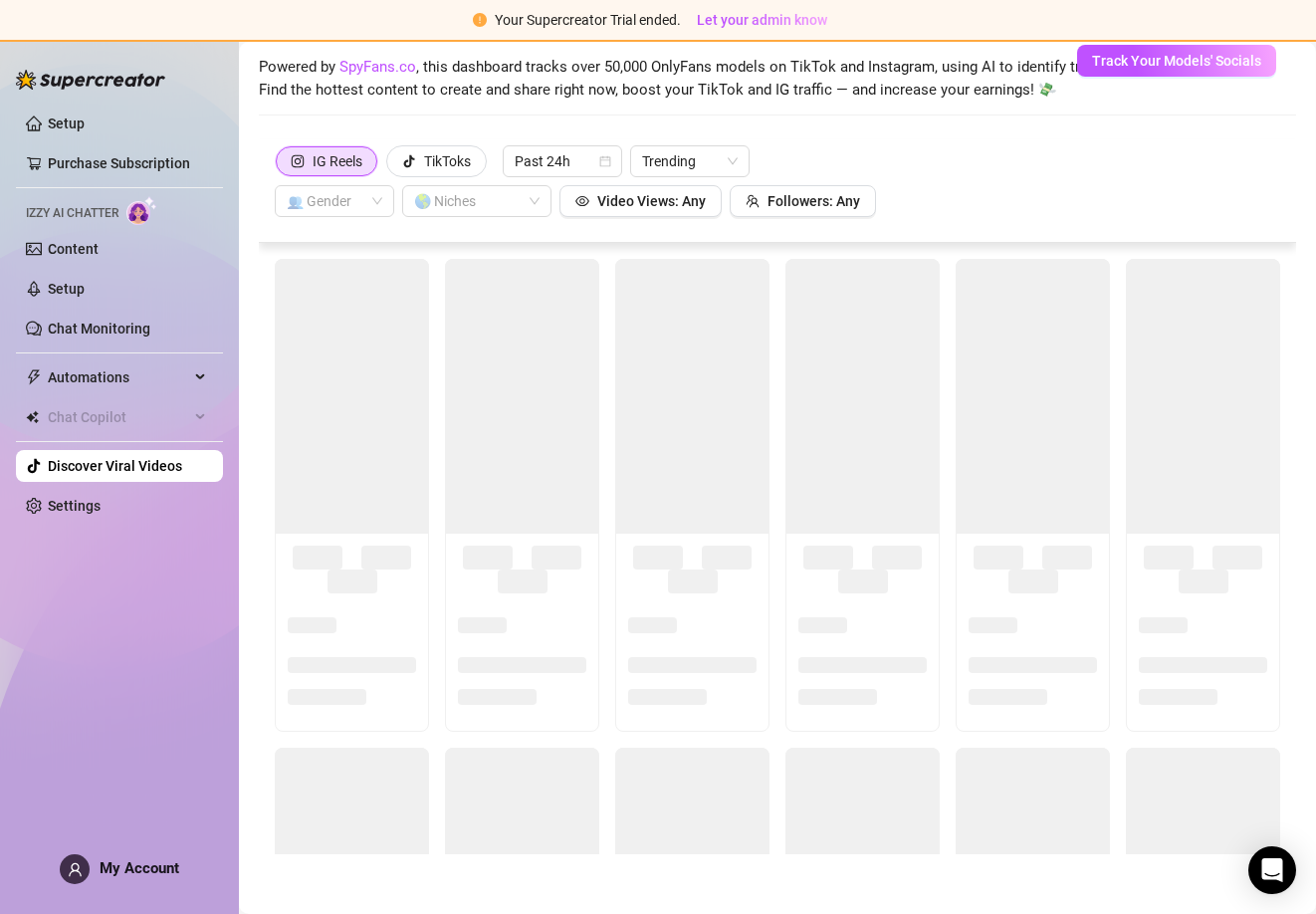 scroll, scrollTop: 86, scrollLeft: 0, axis: vertical 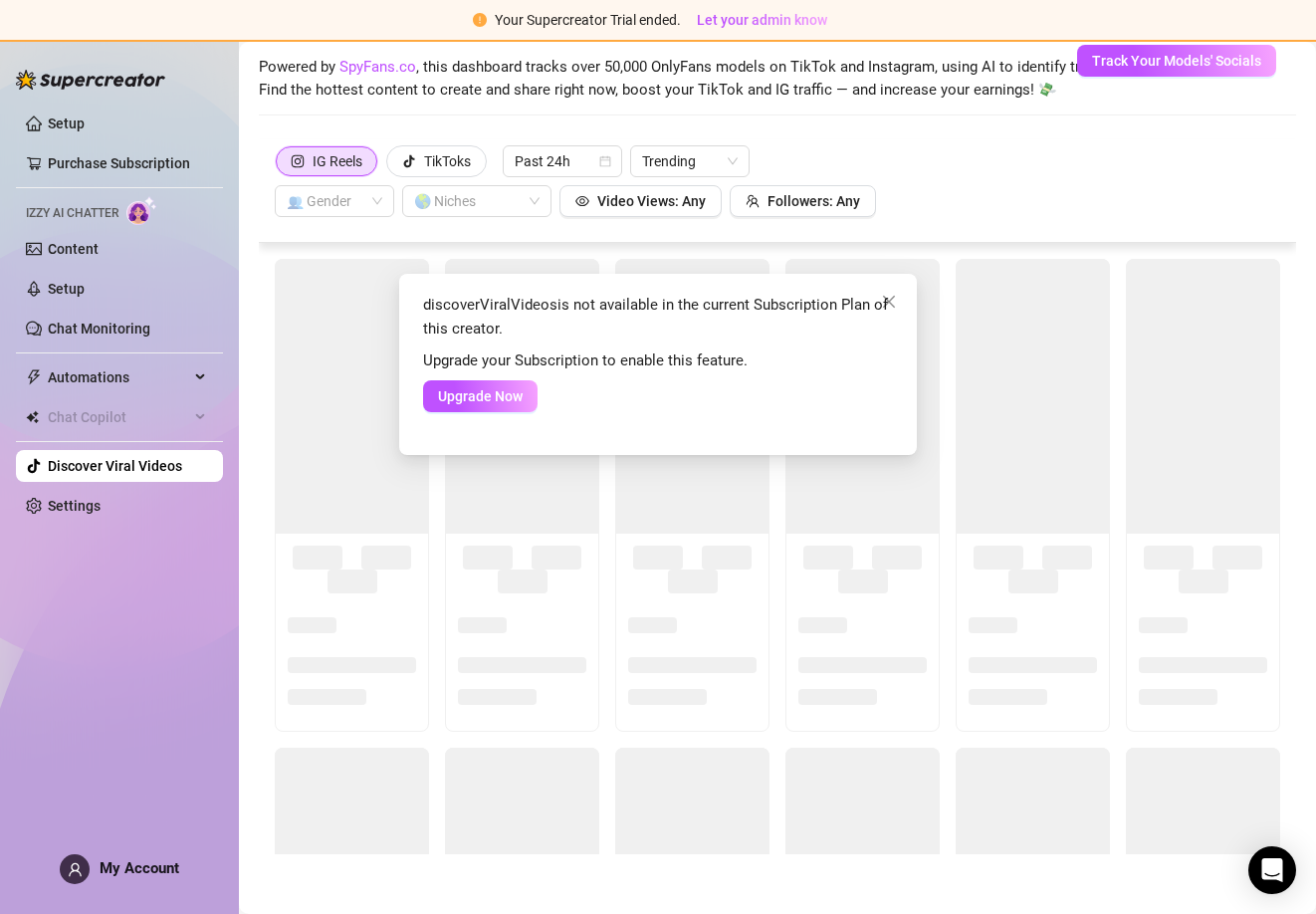 drag, startPoint x: 49, startPoint y: 514, endPoint x: 90, endPoint y: 511, distance: 41.10961 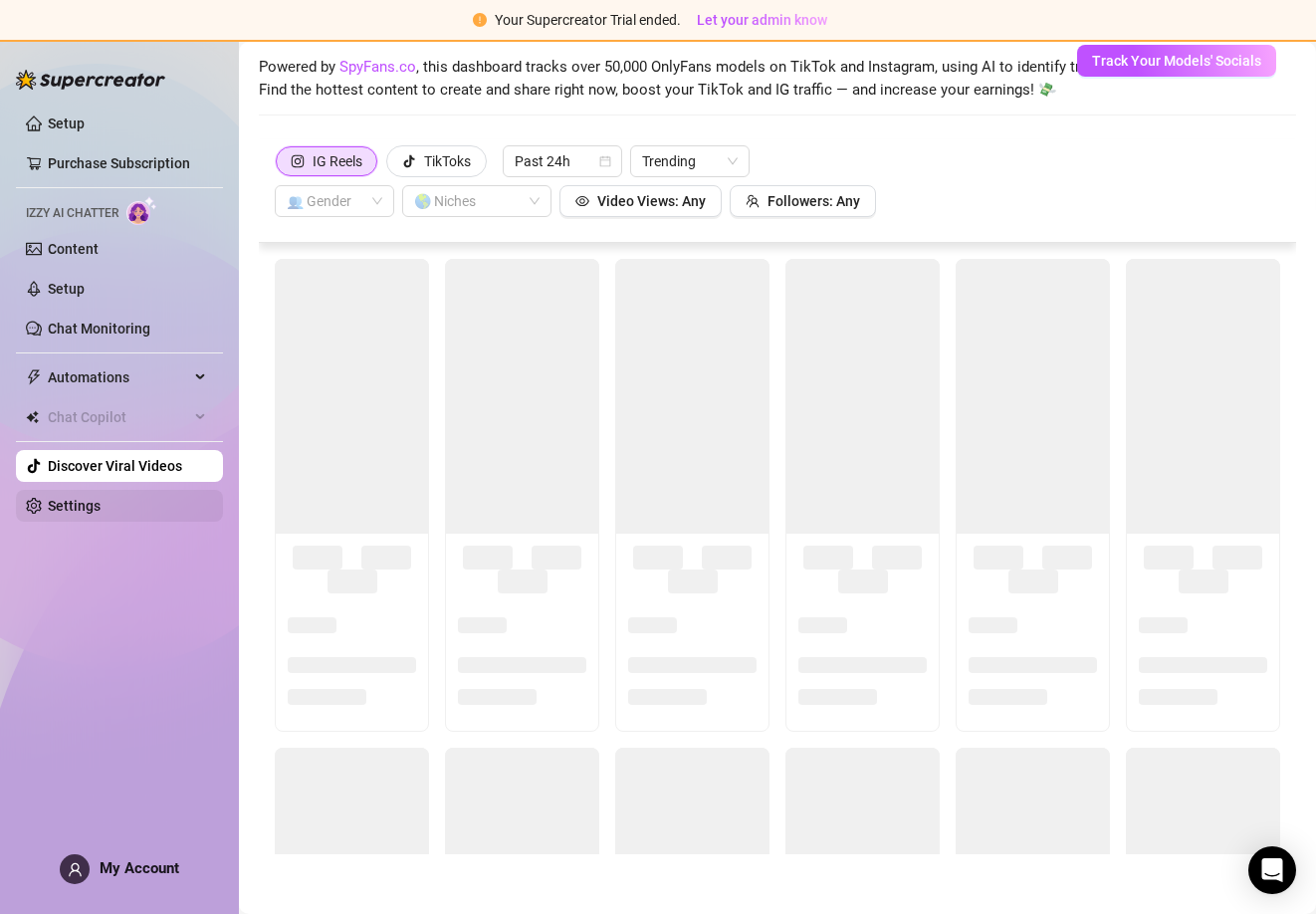click on "Settings" at bounding box center [74, 506] 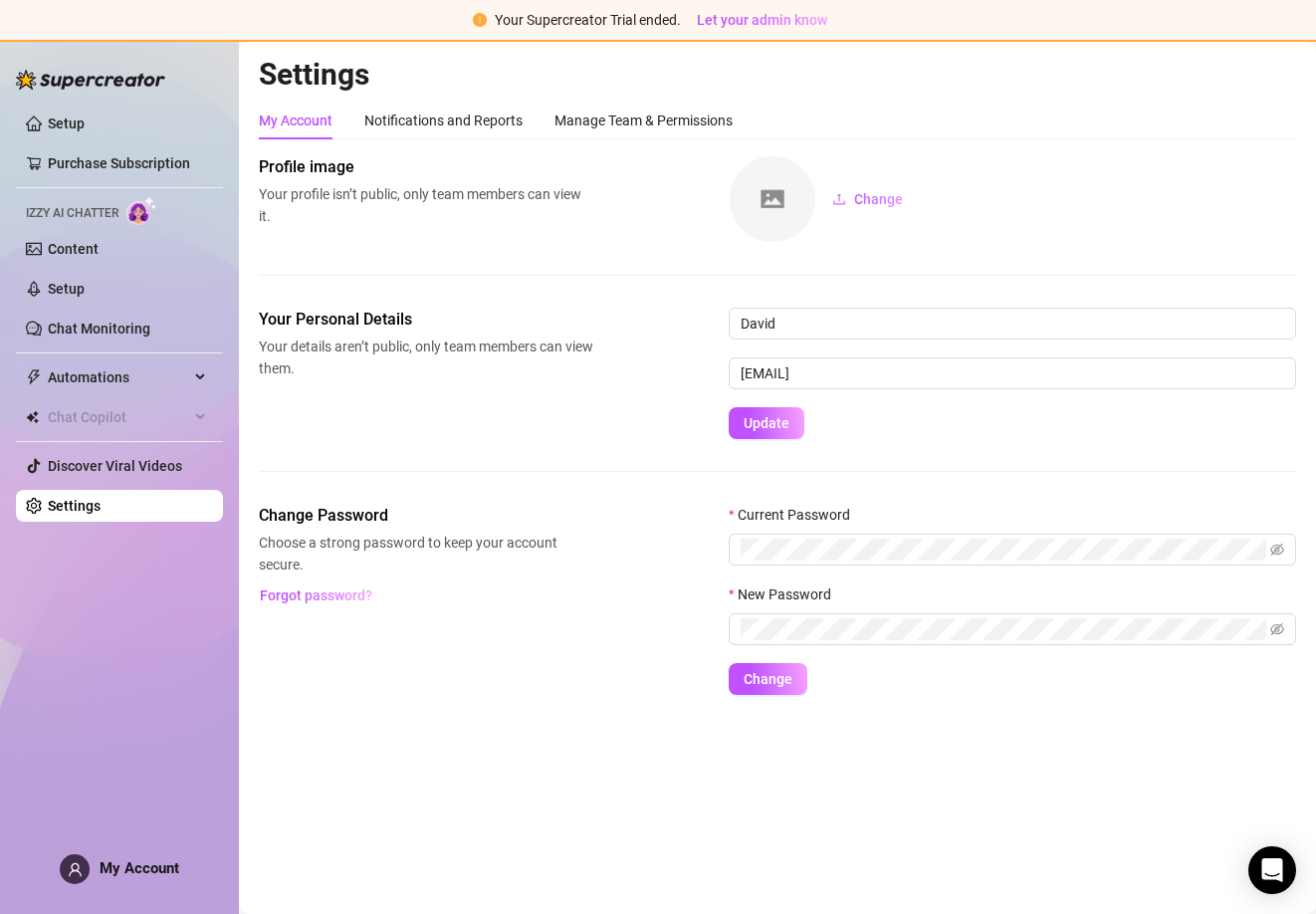 scroll, scrollTop: 0, scrollLeft: 0, axis: both 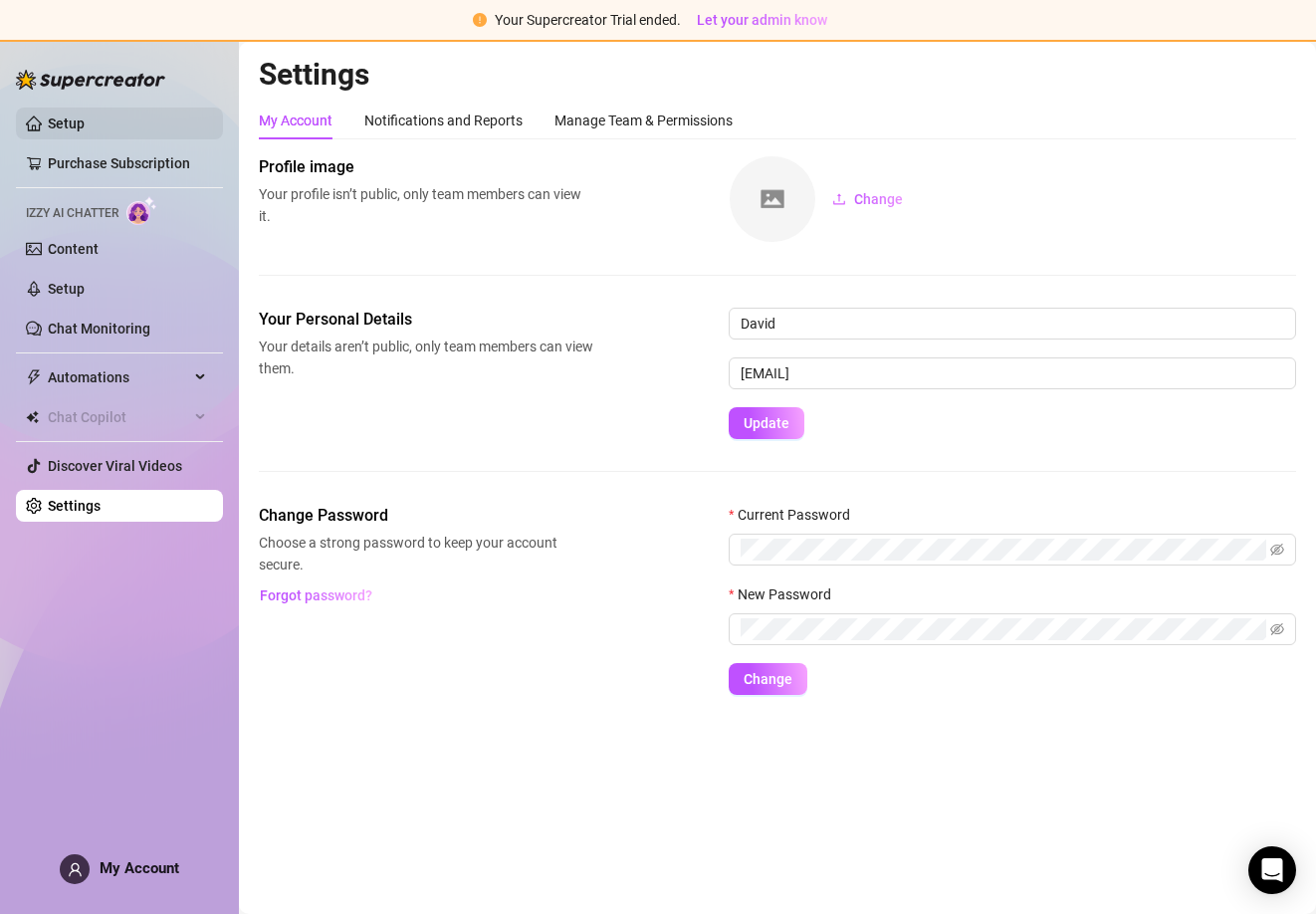click on "Setup" at bounding box center (66, 123) 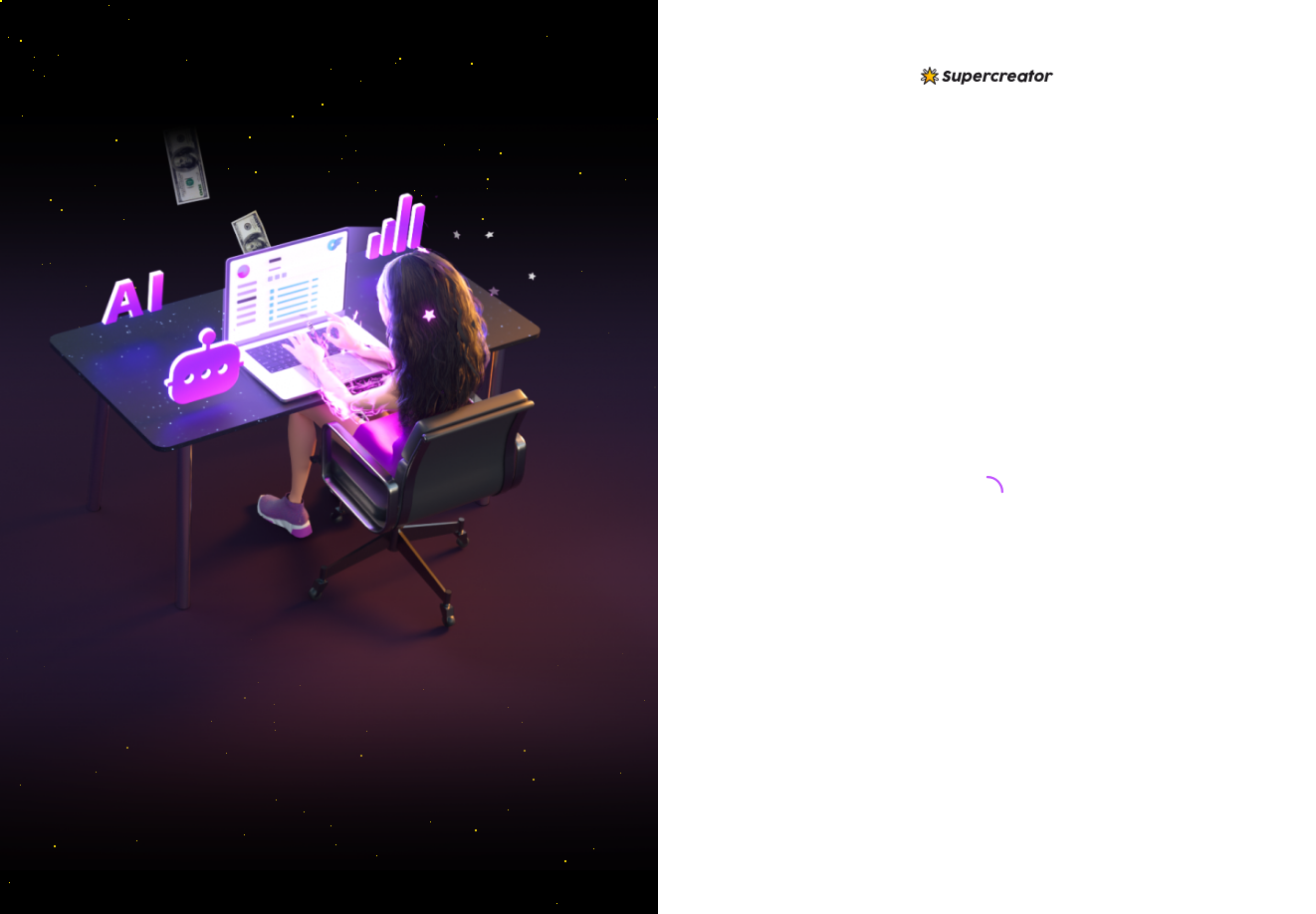 scroll, scrollTop: 0, scrollLeft: 0, axis: both 